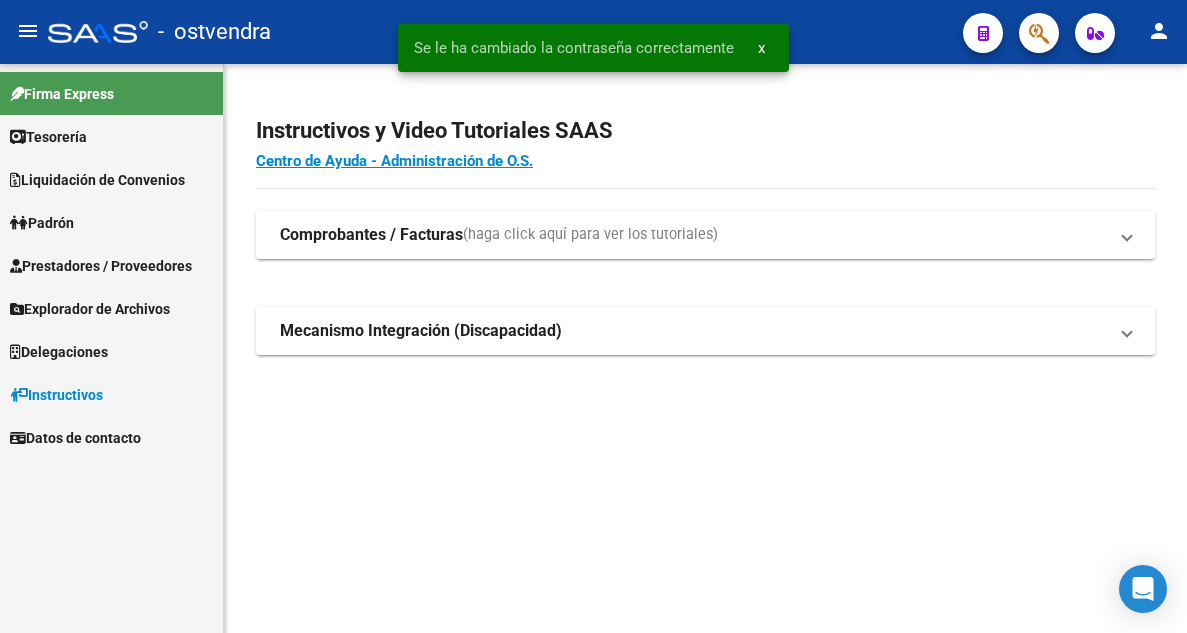 scroll, scrollTop: 0, scrollLeft: 0, axis: both 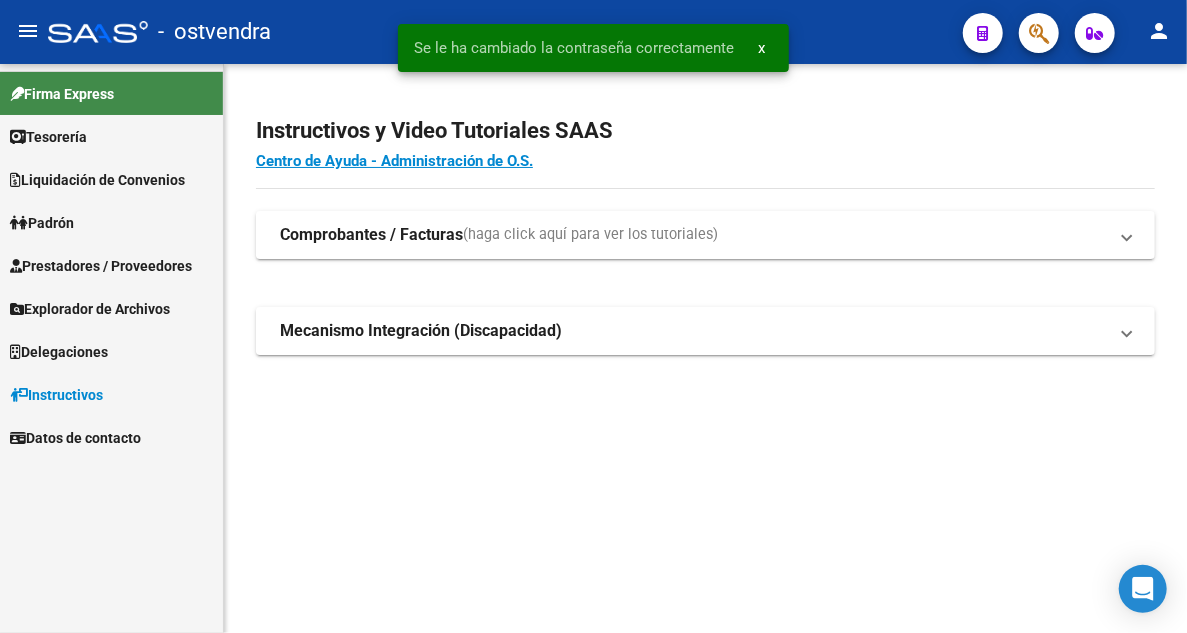 click on "Firma Express" at bounding box center (111, 93) 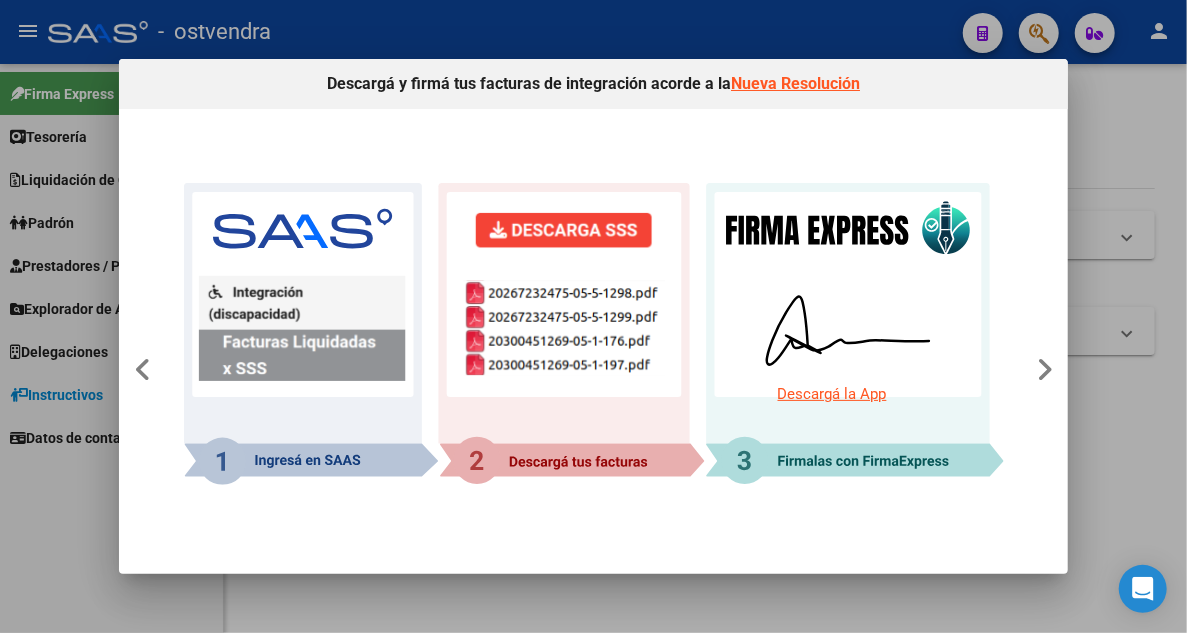 click at bounding box center (593, 316) 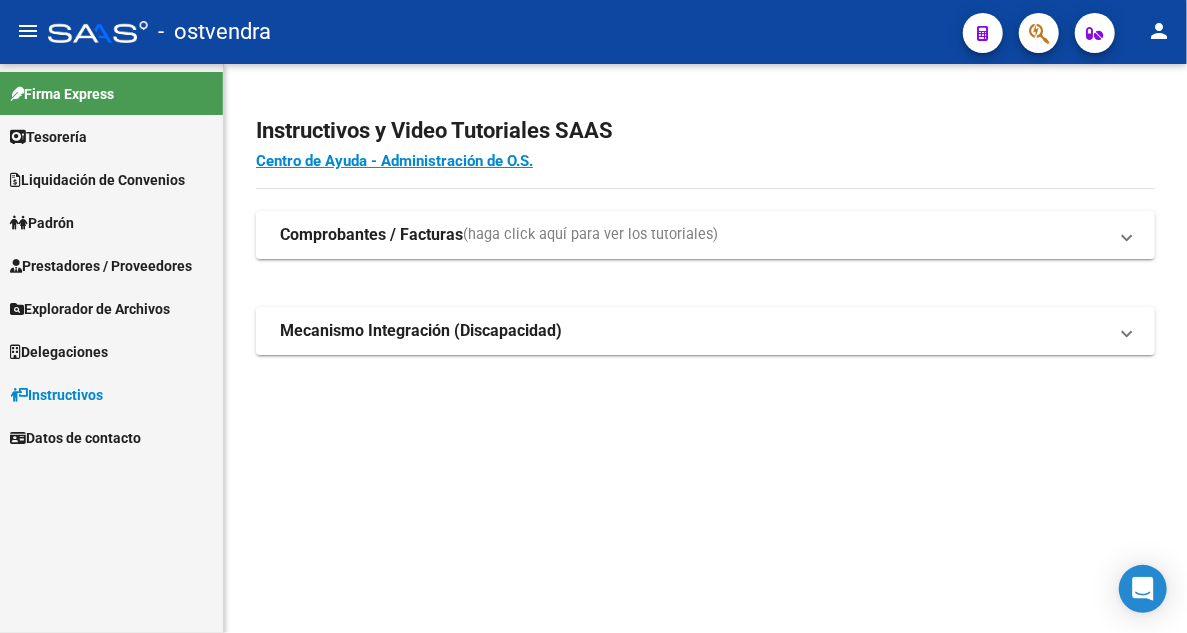 click on "Tesorería" at bounding box center [111, 136] 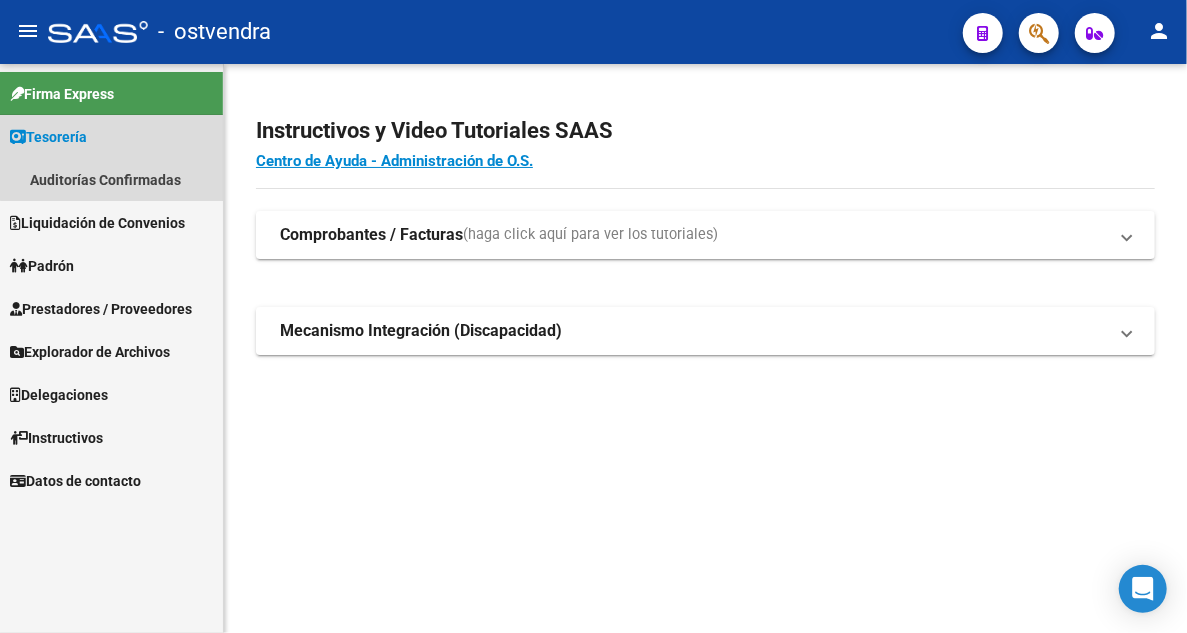 click on "Tesorería" at bounding box center (111, 136) 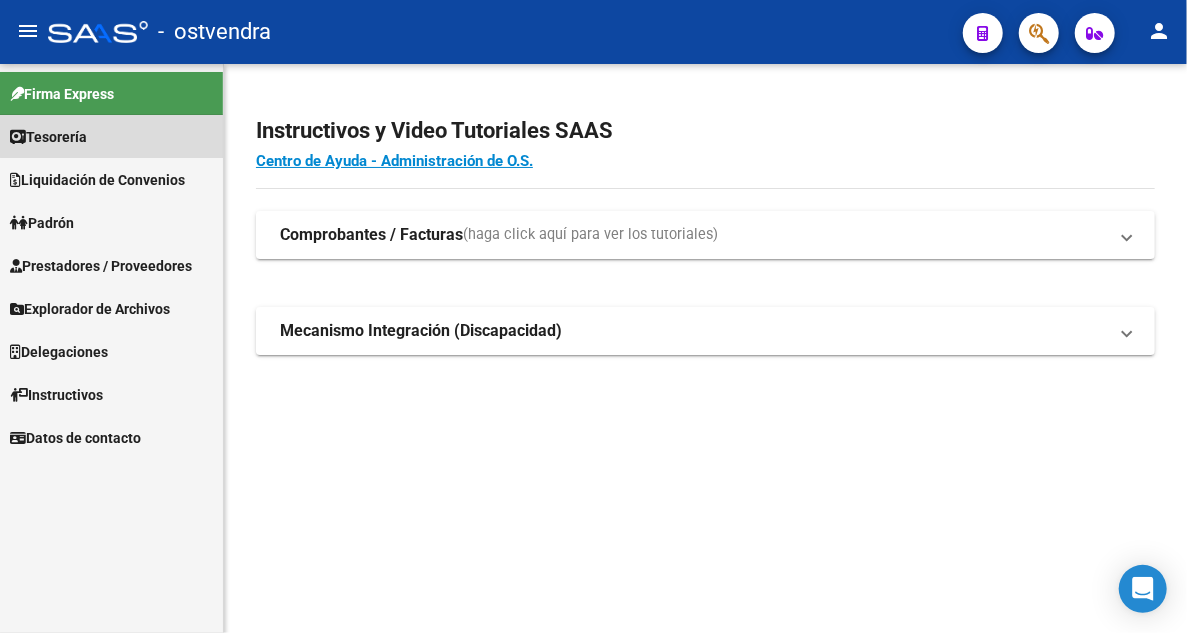 click on "Tesorería" at bounding box center [111, 136] 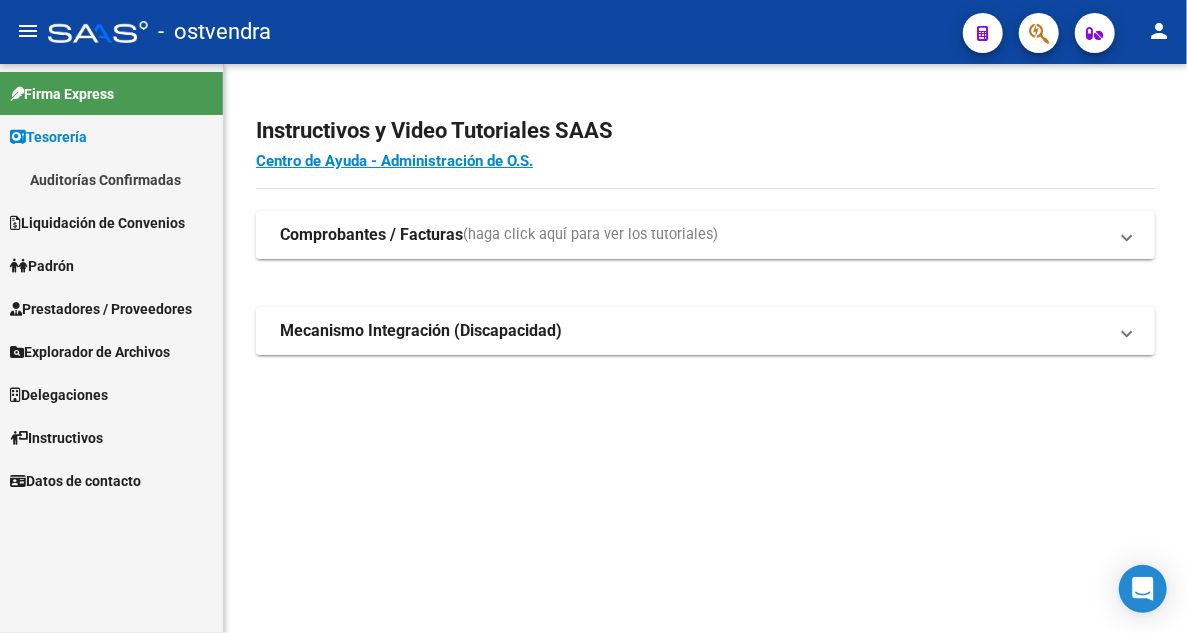 click on "Auditorías Confirmadas" at bounding box center (111, 179) 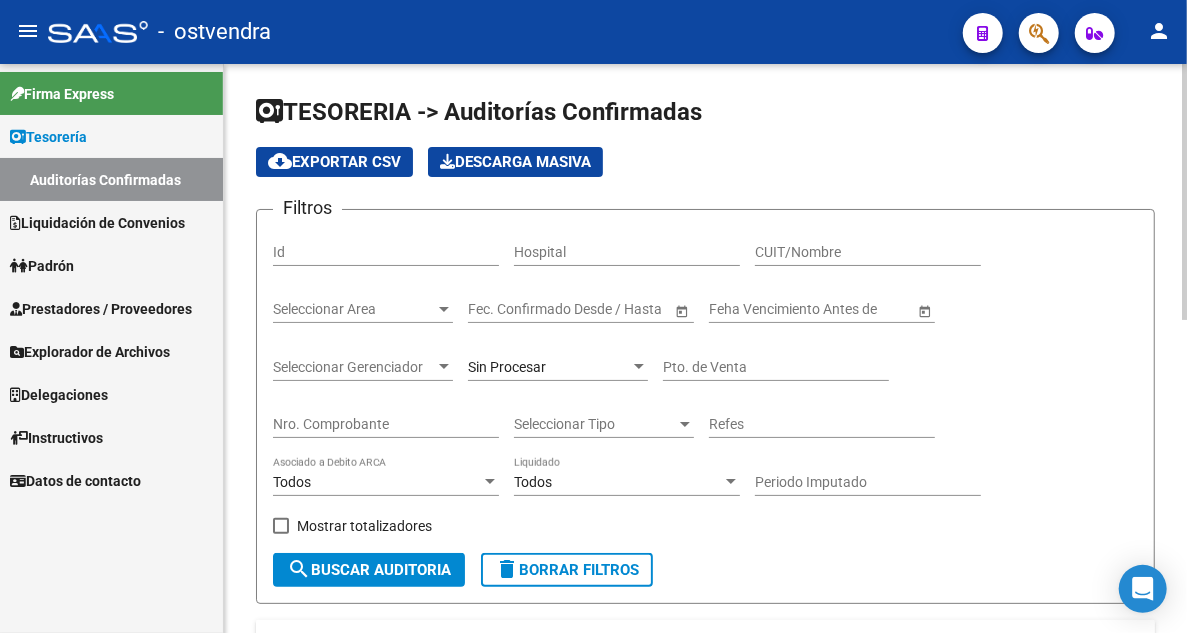 click on "Nro. Comprobante" at bounding box center (386, 424) 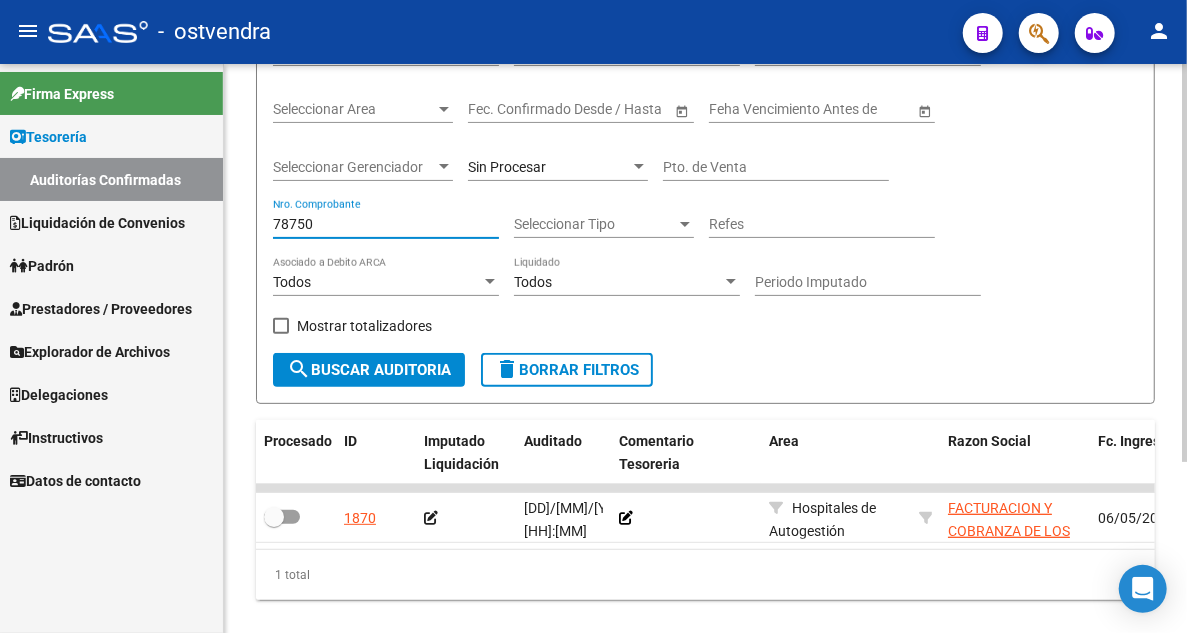 scroll, scrollTop: 244, scrollLeft: 0, axis: vertical 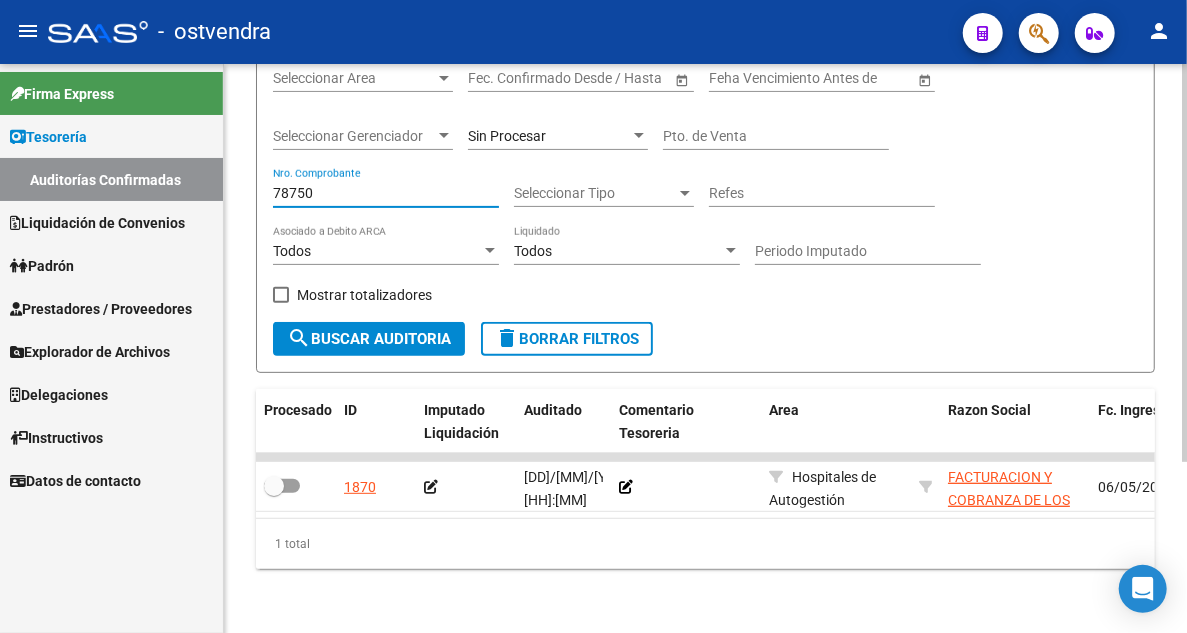type on "78750" 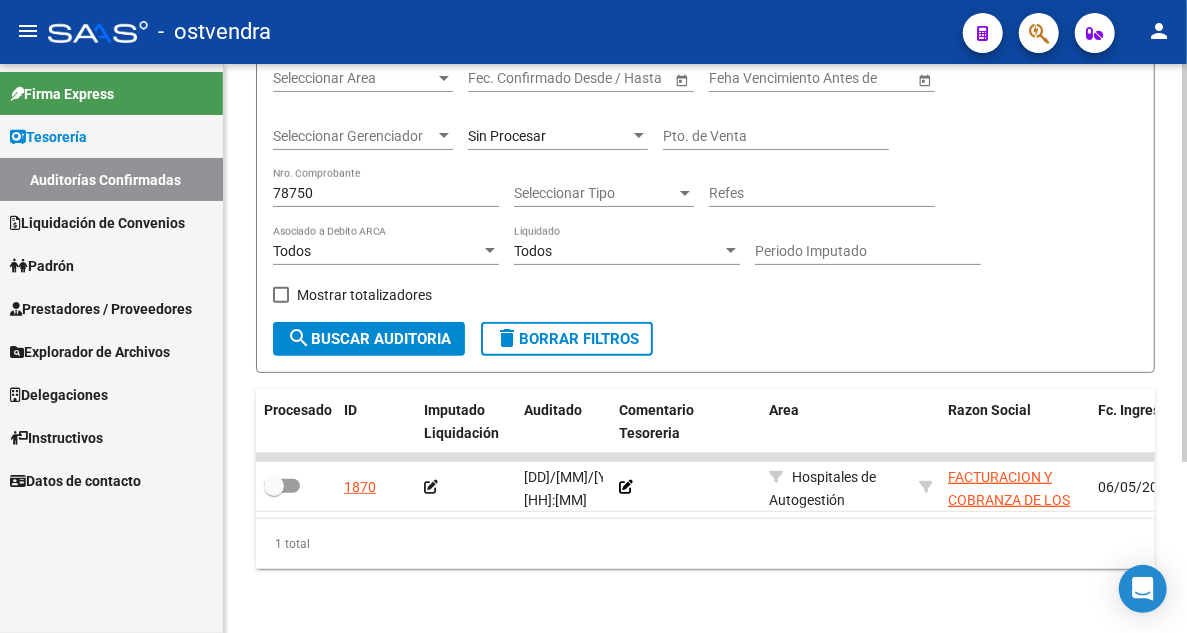 click on "1 total" 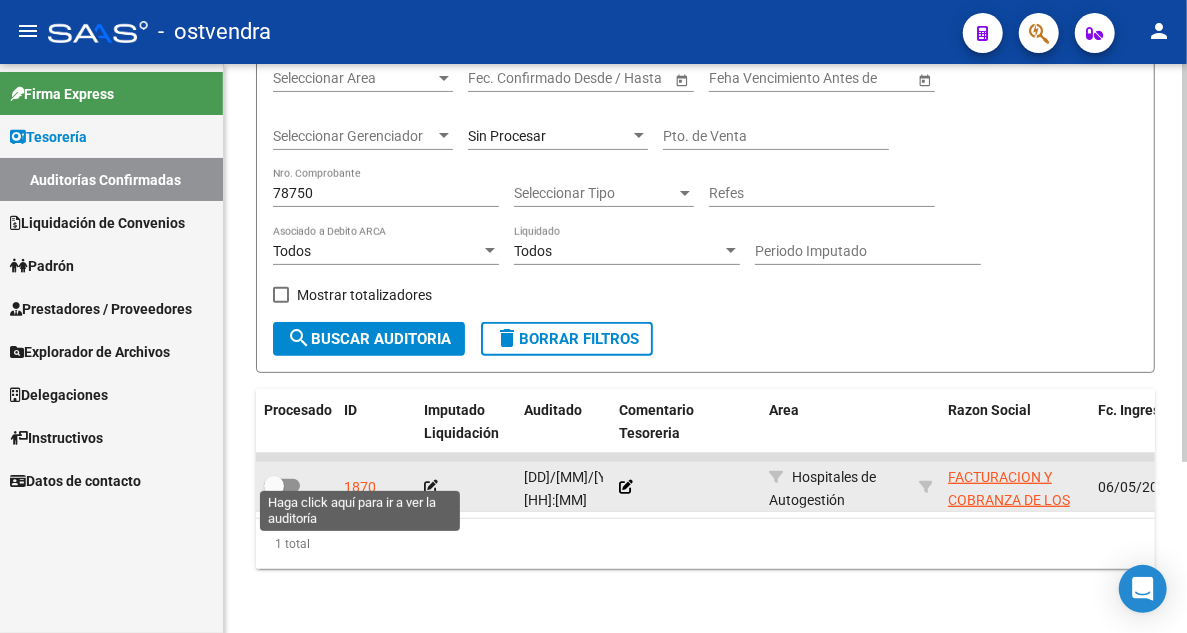 click on "1870" 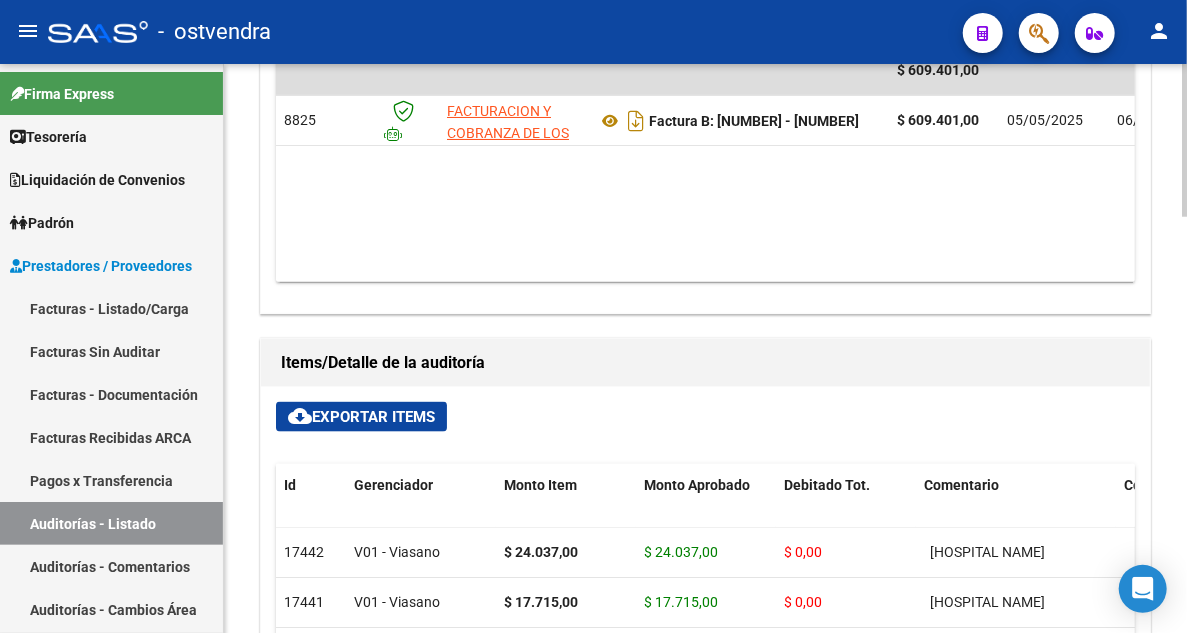 scroll, scrollTop: 1300, scrollLeft: 0, axis: vertical 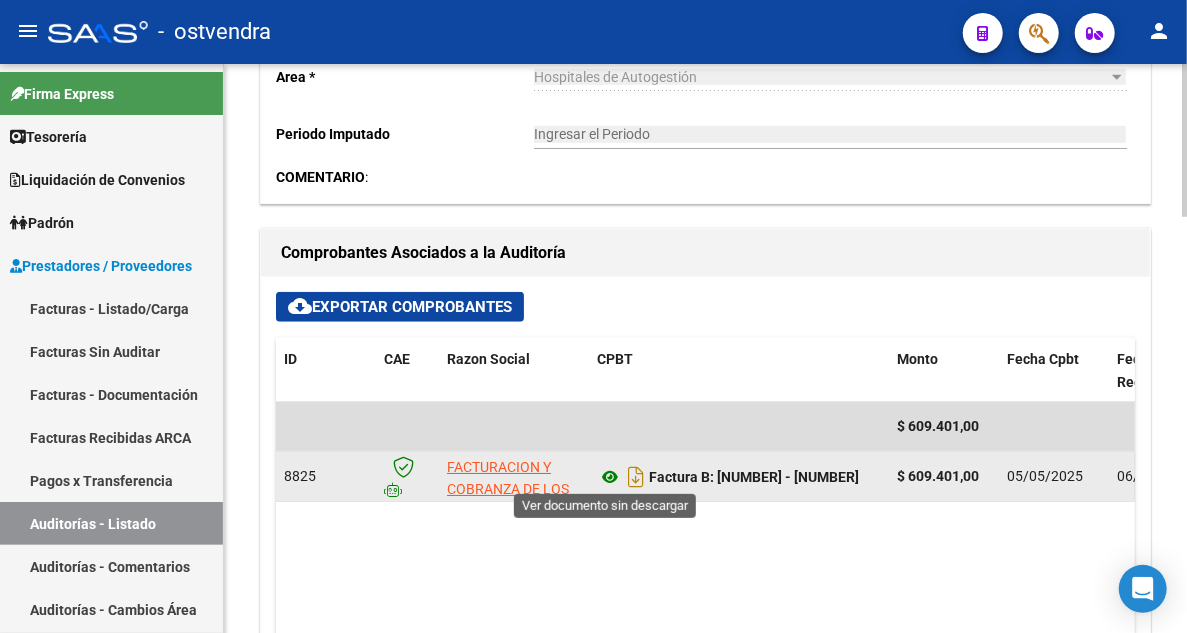 click 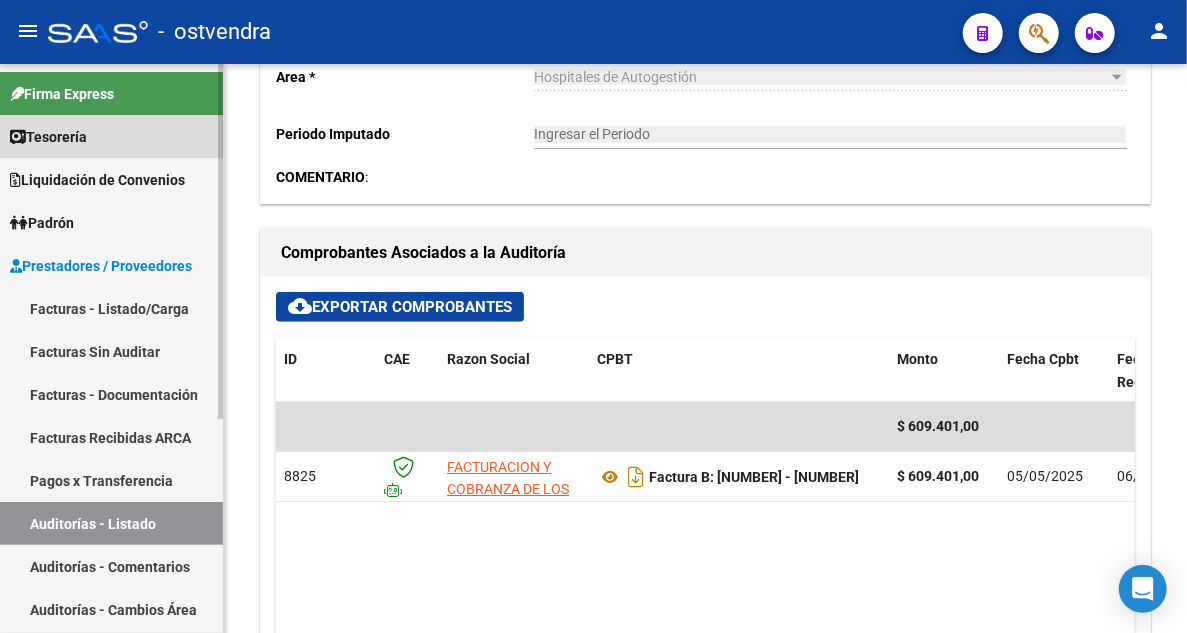 click on "Tesorería" at bounding box center (48, 137) 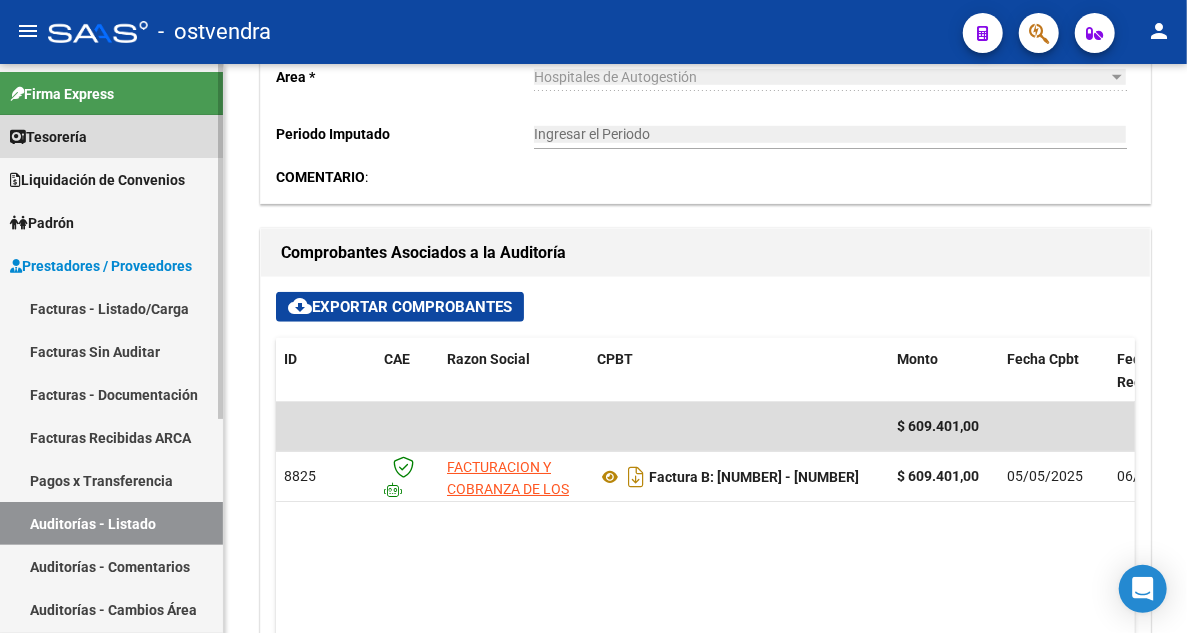 click on "Tesorería" at bounding box center (111, 136) 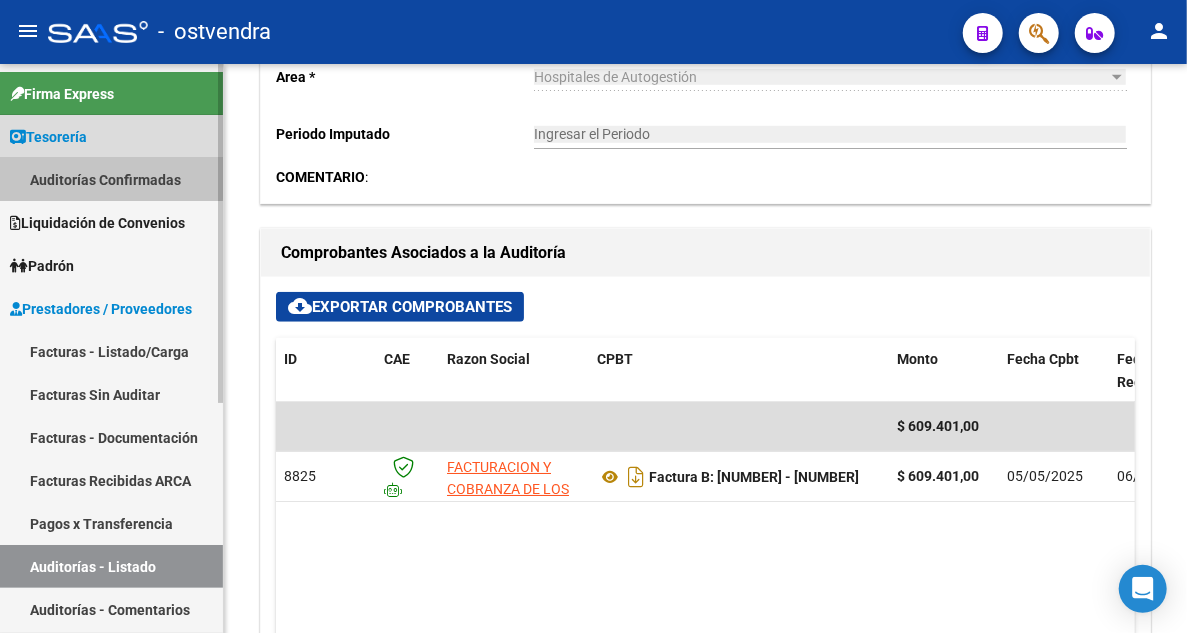 click on "Auditorías Confirmadas" at bounding box center (111, 179) 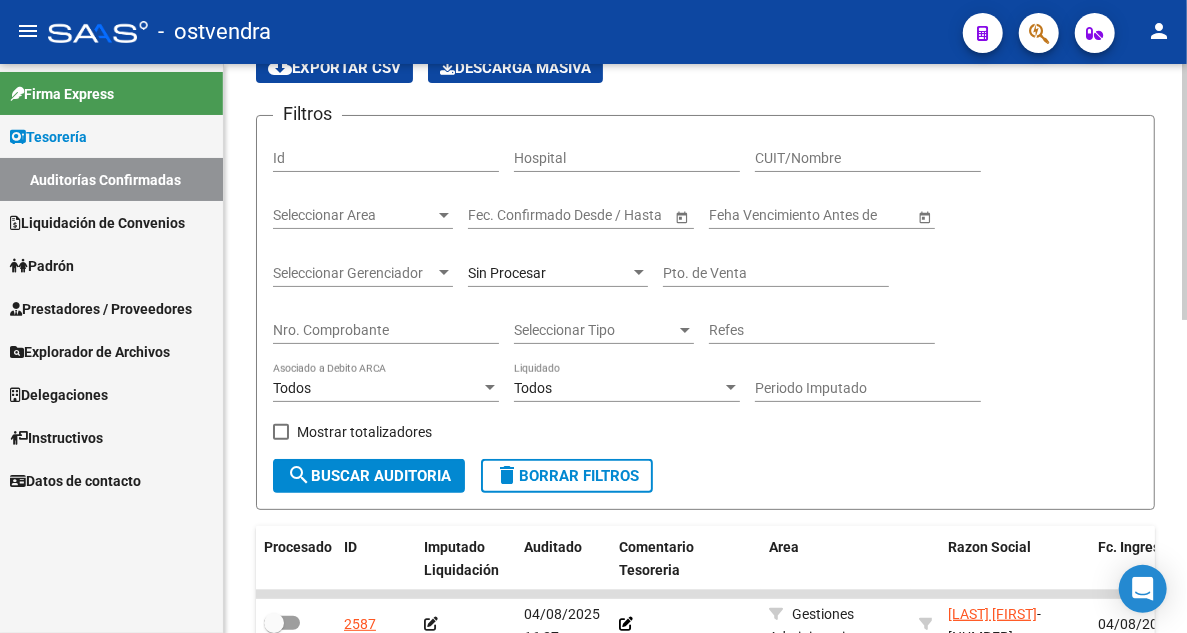 scroll, scrollTop: 0, scrollLeft: 0, axis: both 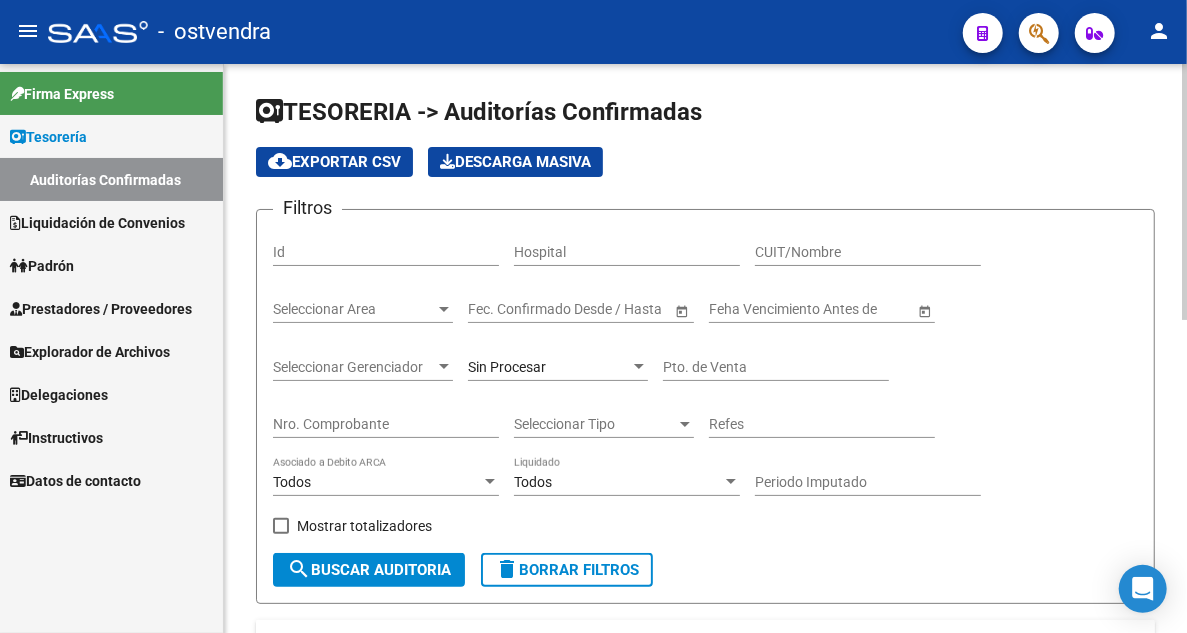 click on "Nro. Comprobante" 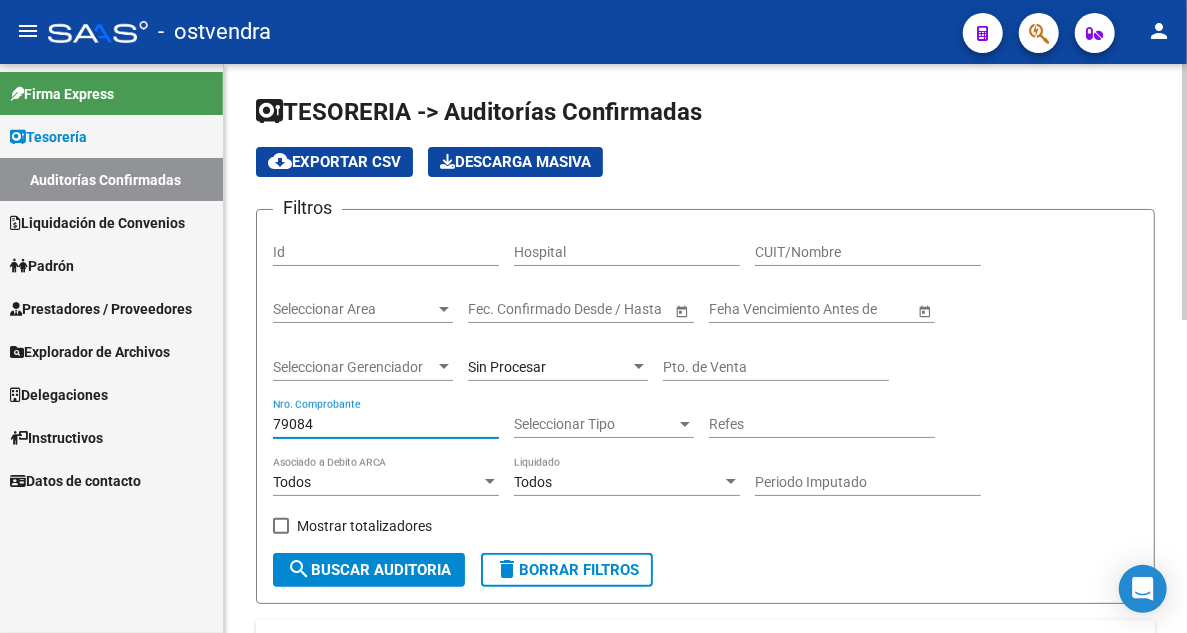 type on "79084" 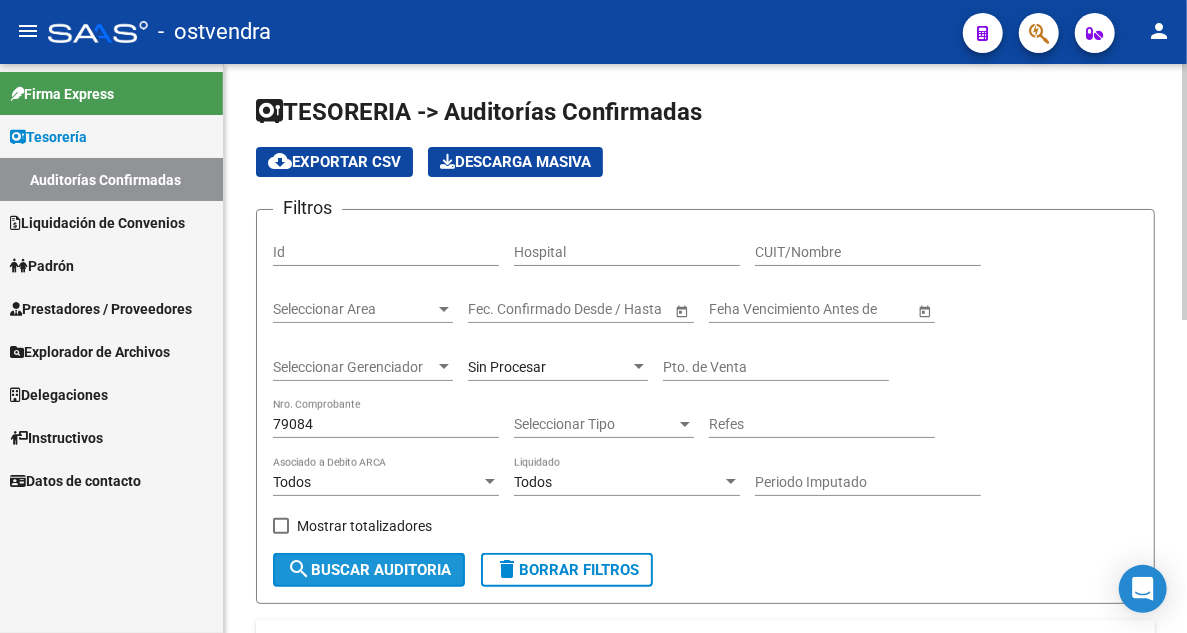 click on "search  Buscar Auditoria" 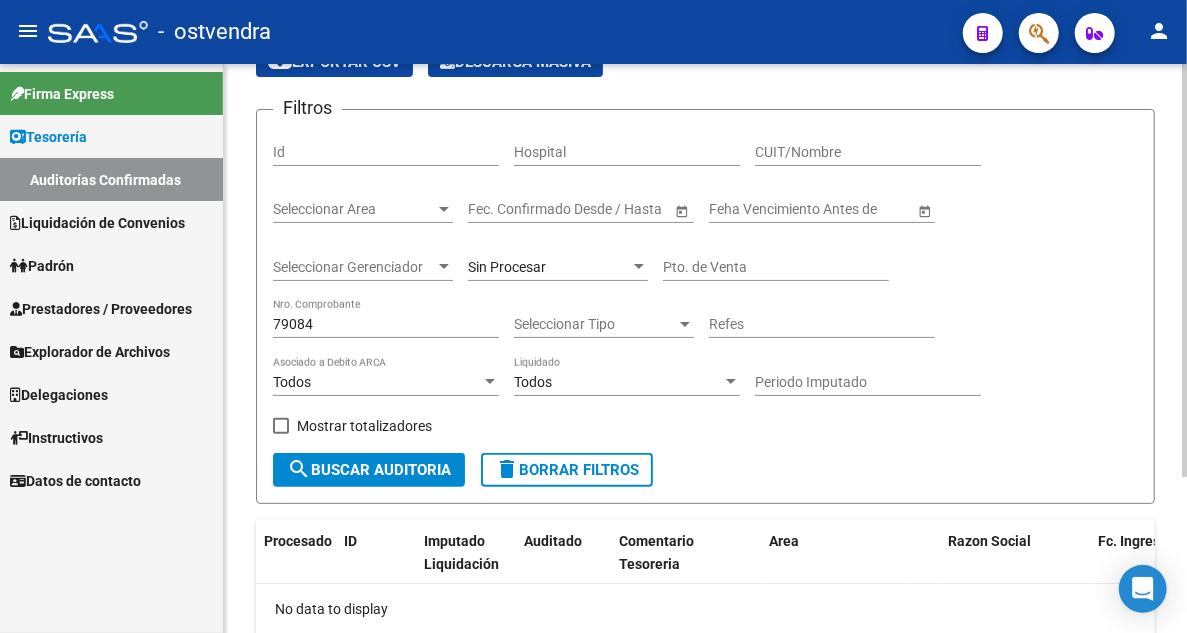 scroll, scrollTop: 214, scrollLeft: 0, axis: vertical 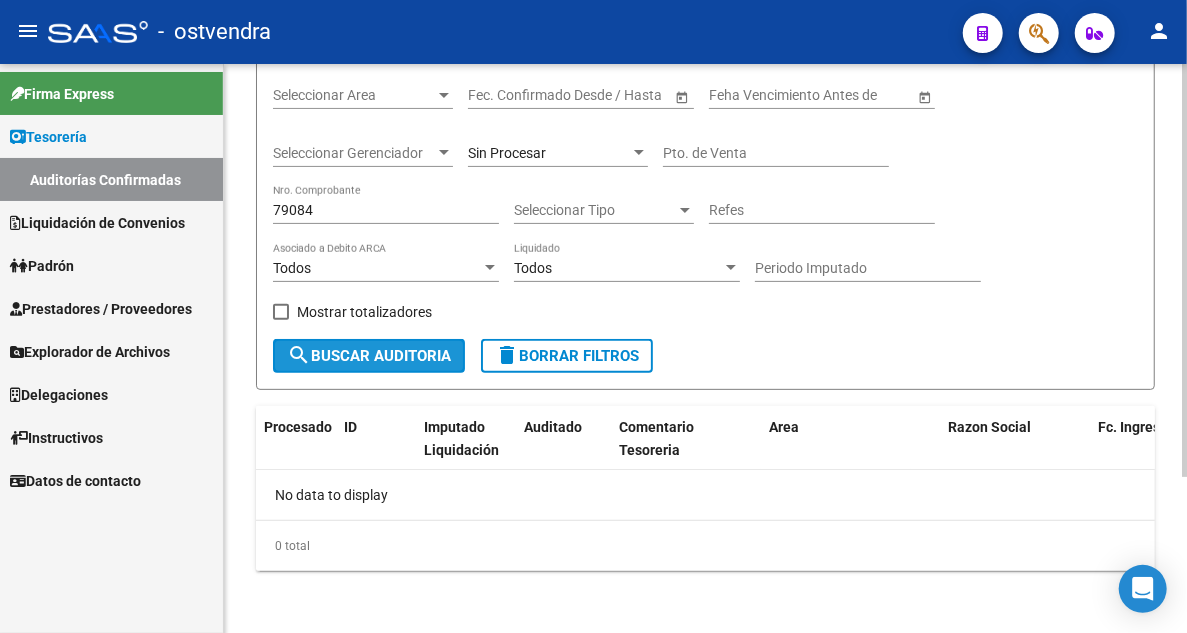 click on "search  Buscar Auditoria" 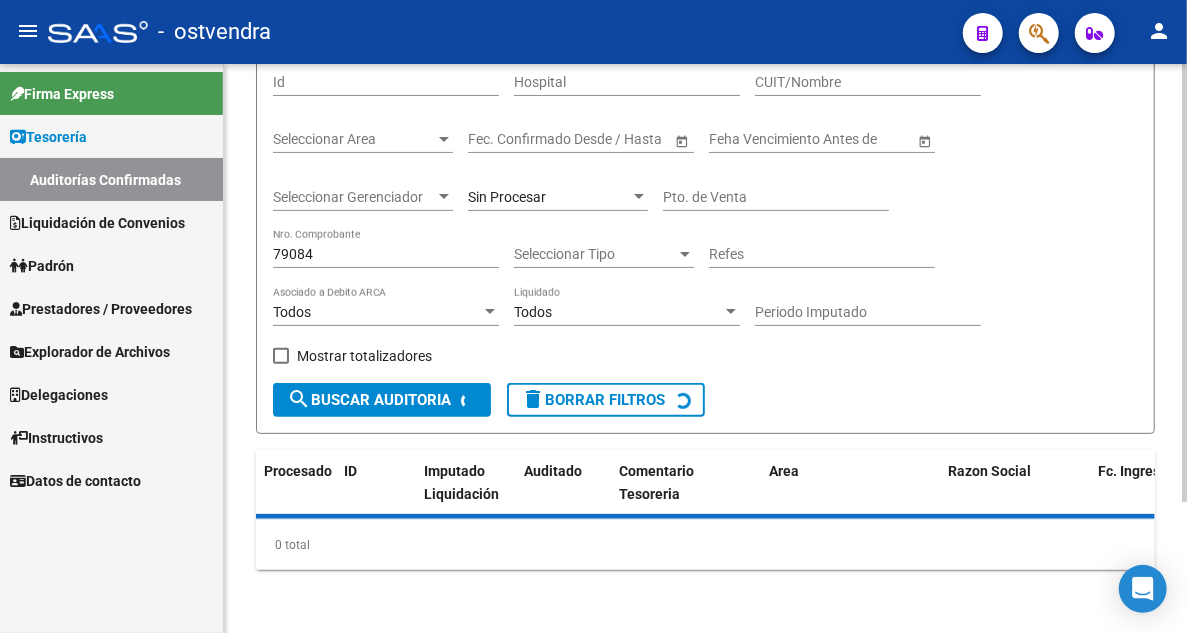 scroll, scrollTop: 214, scrollLeft: 0, axis: vertical 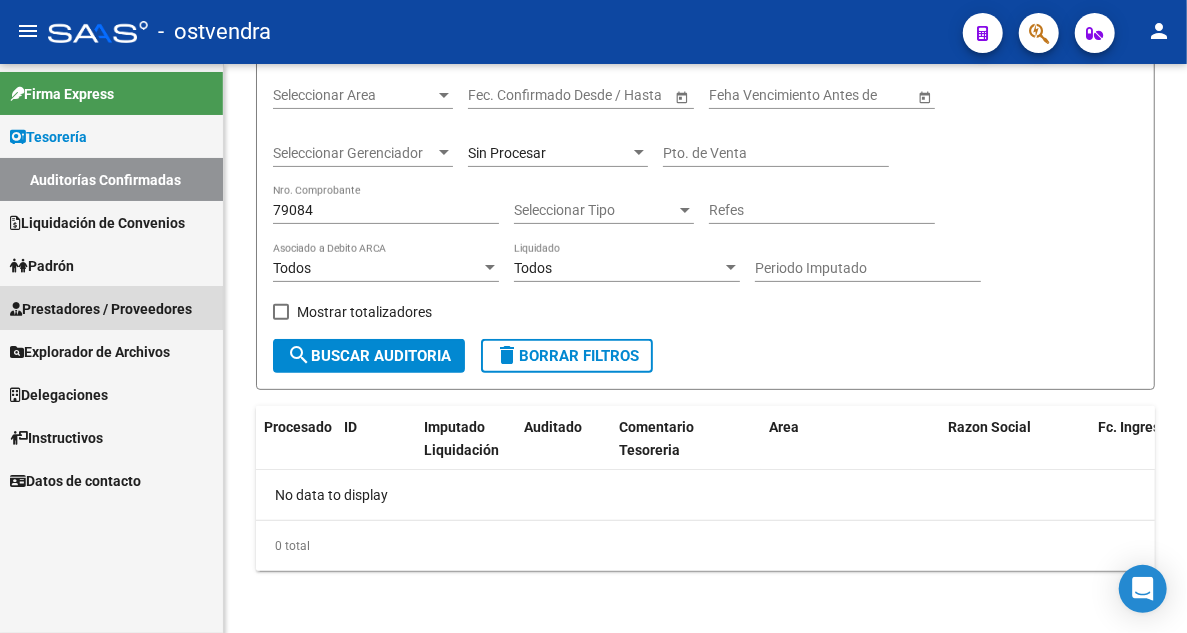 click on "Prestadores / Proveedores" at bounding box center (101, 309) 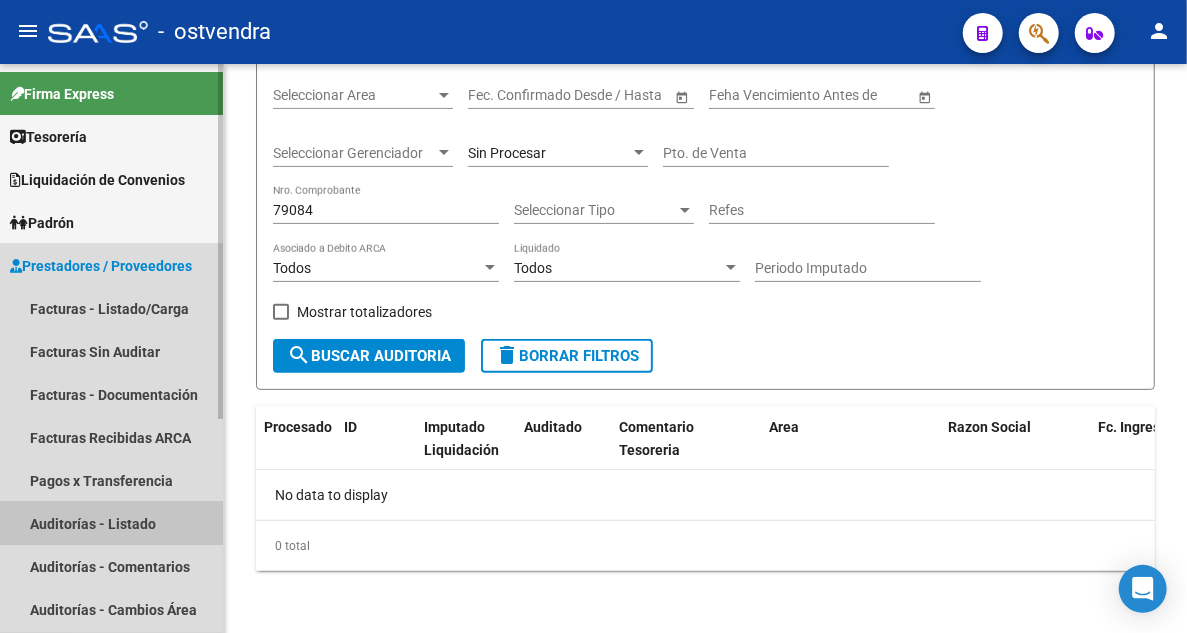 click on "Auditorías - Listado" at bounding box center (111, 523) 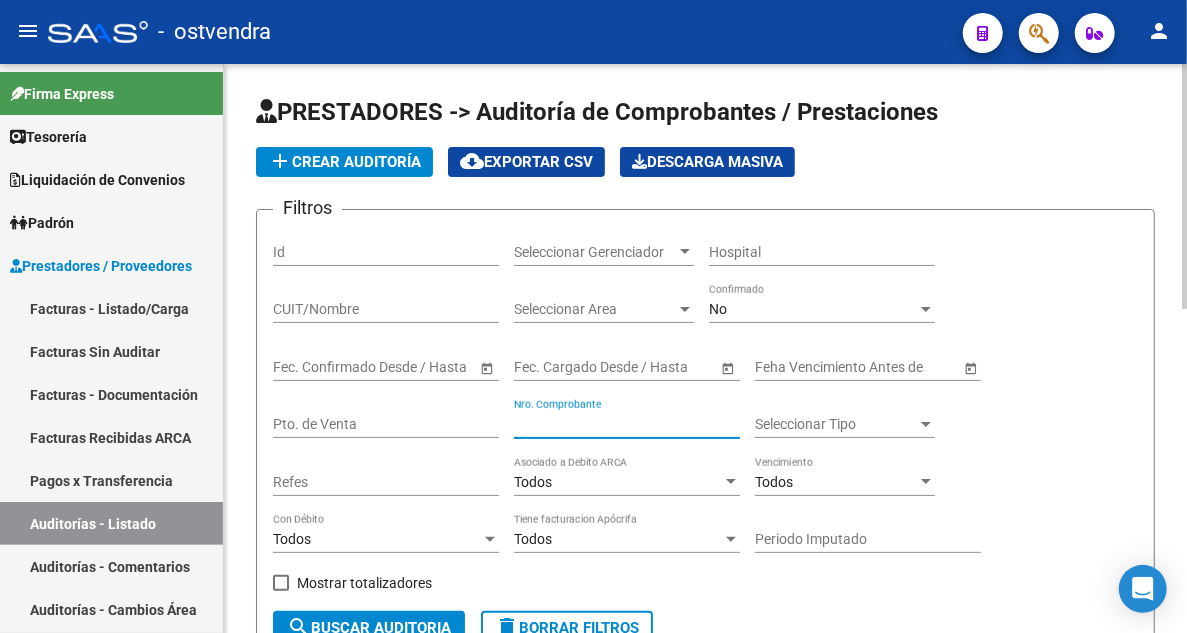 click on "Nro. Comprobante" at bounding box center (627, 424) 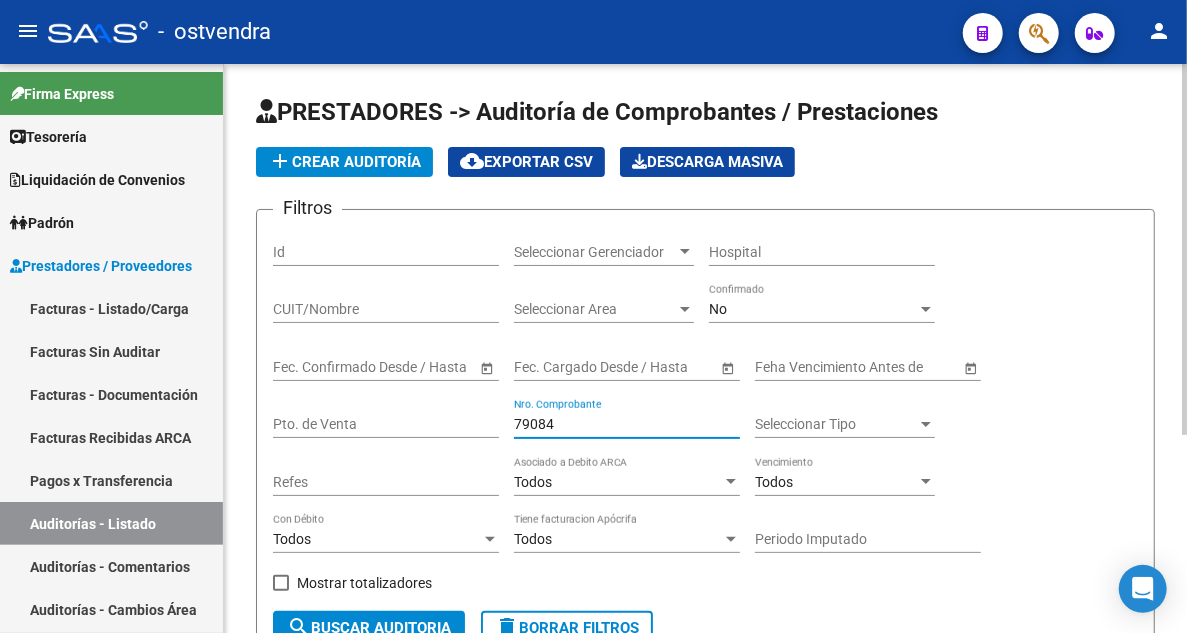 scroll, scrollTop: 302, scrollLeft: 0, axis: vertical 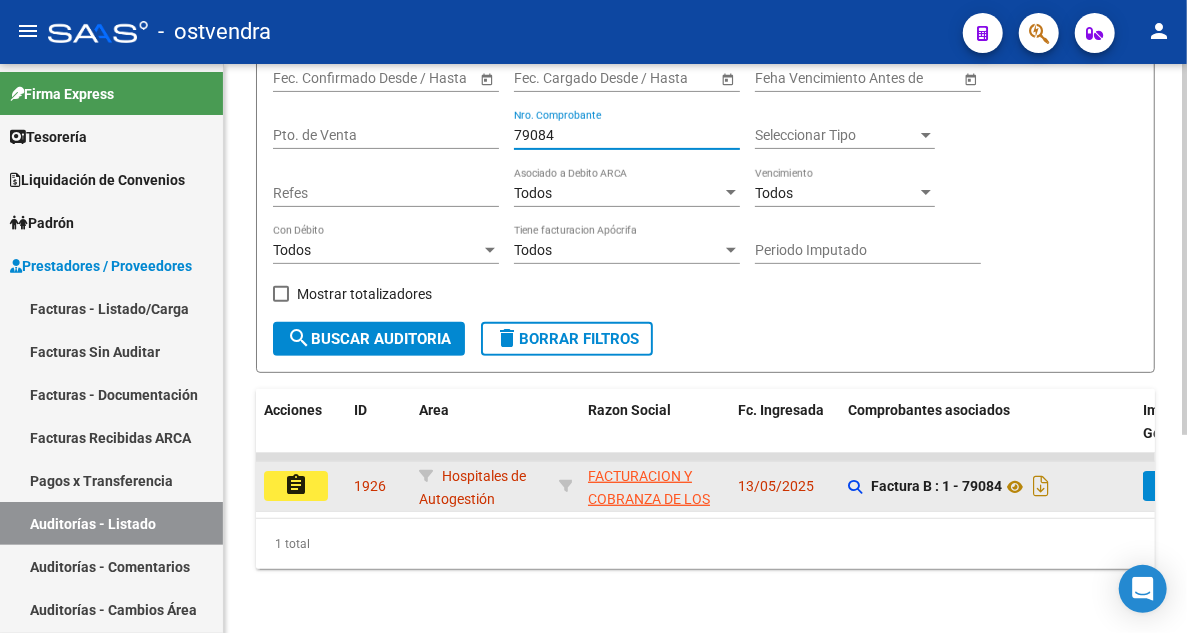 type on "79084" 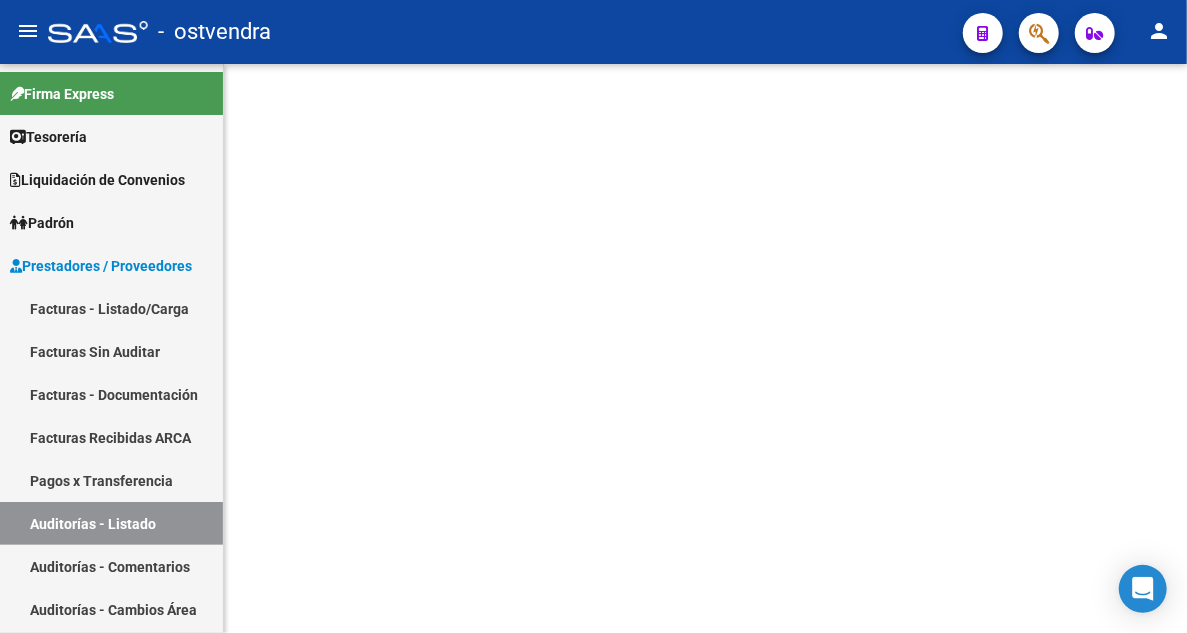 scroll, scrollTop: 0, scrollLeft: 0, axis: both 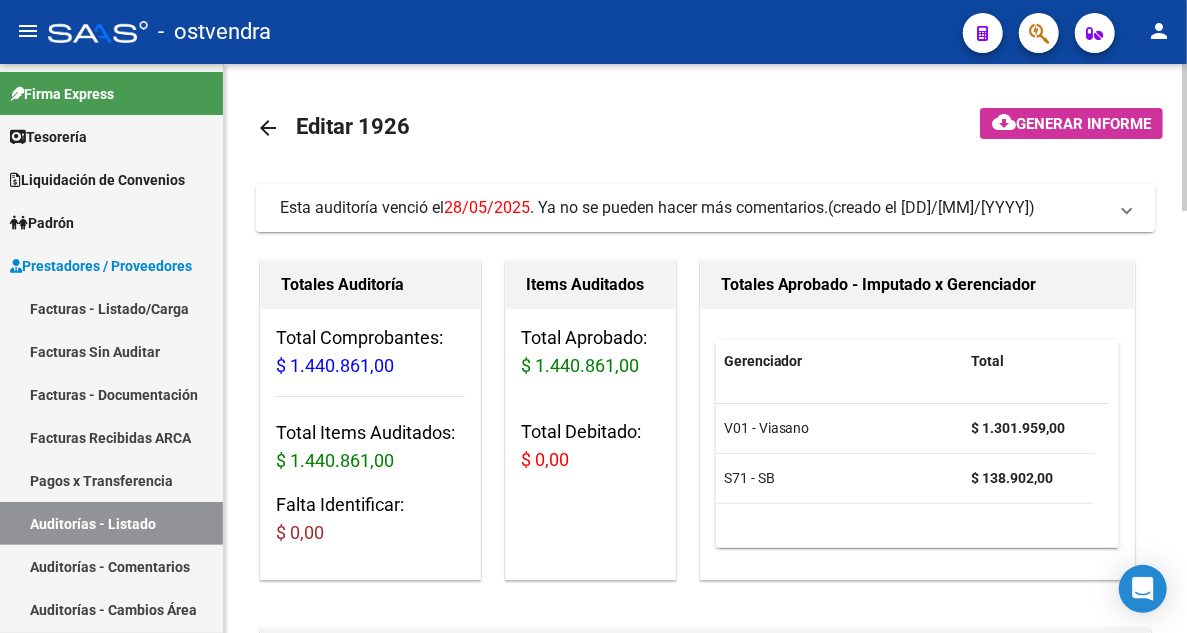click on "Esta auditoría venció el  [DD]/[MM]/[YYYY]  . Ya no se pueden hacer más comentarios.    (creado el [DD]/[MM]/[YYYY])" at bounding box center (705, 208) 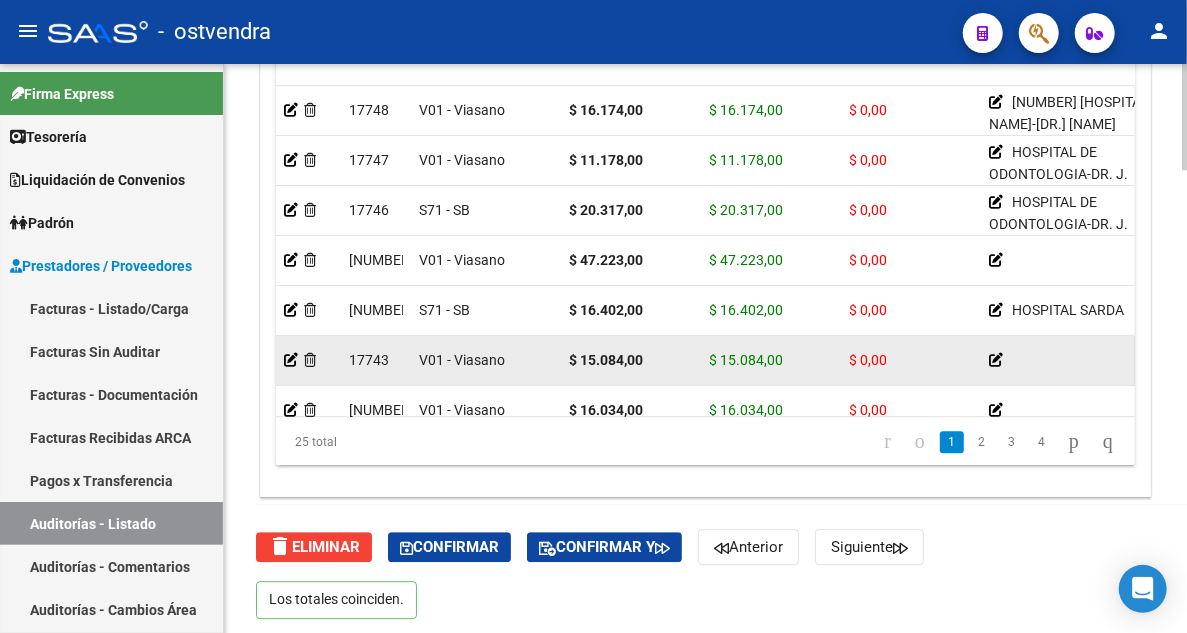 scroll, scrollTop: 2387, scrollLeft: 0, axis: vertical 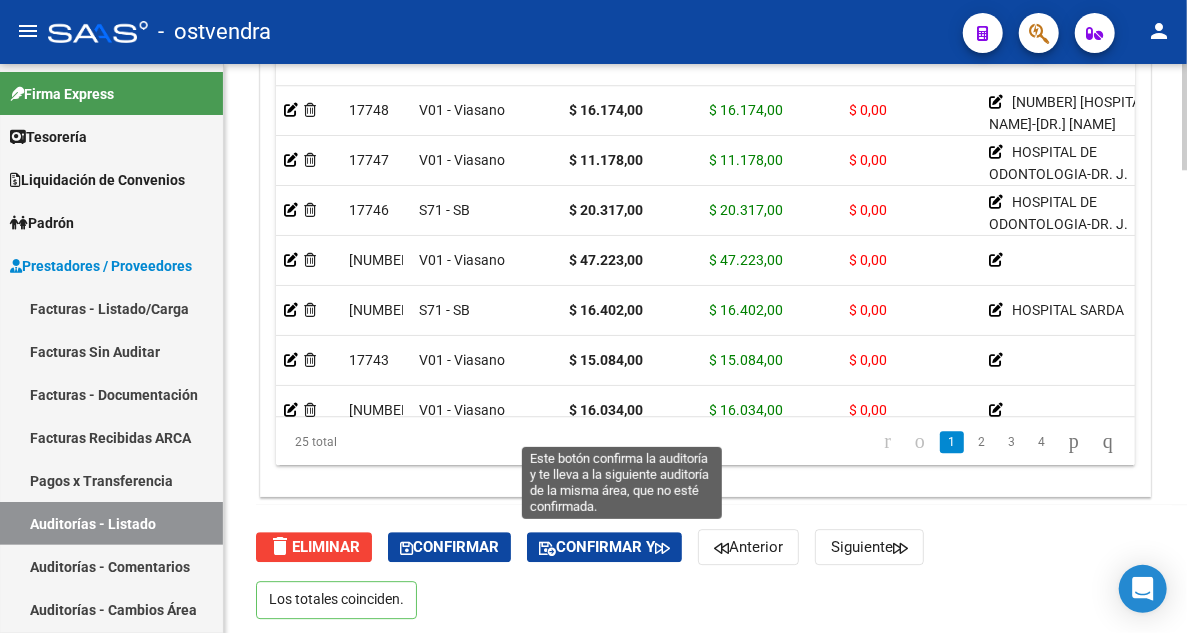 click on "Confirmar y" 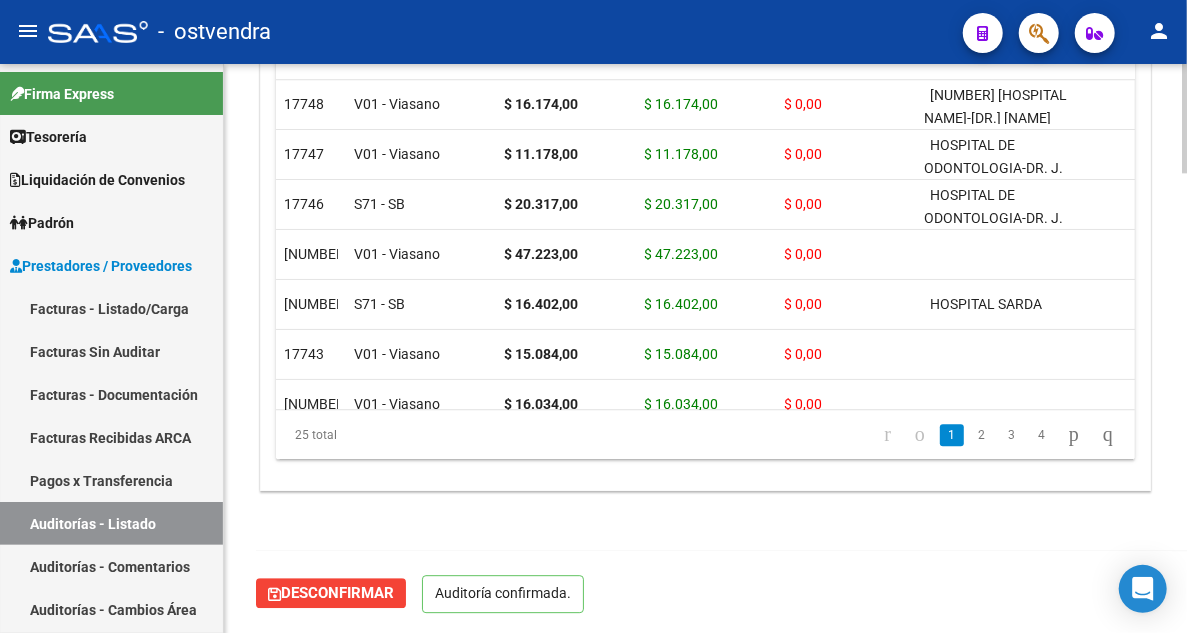 scroll, scrollTop: 2402, scrollLeft: 0, axis: vertical 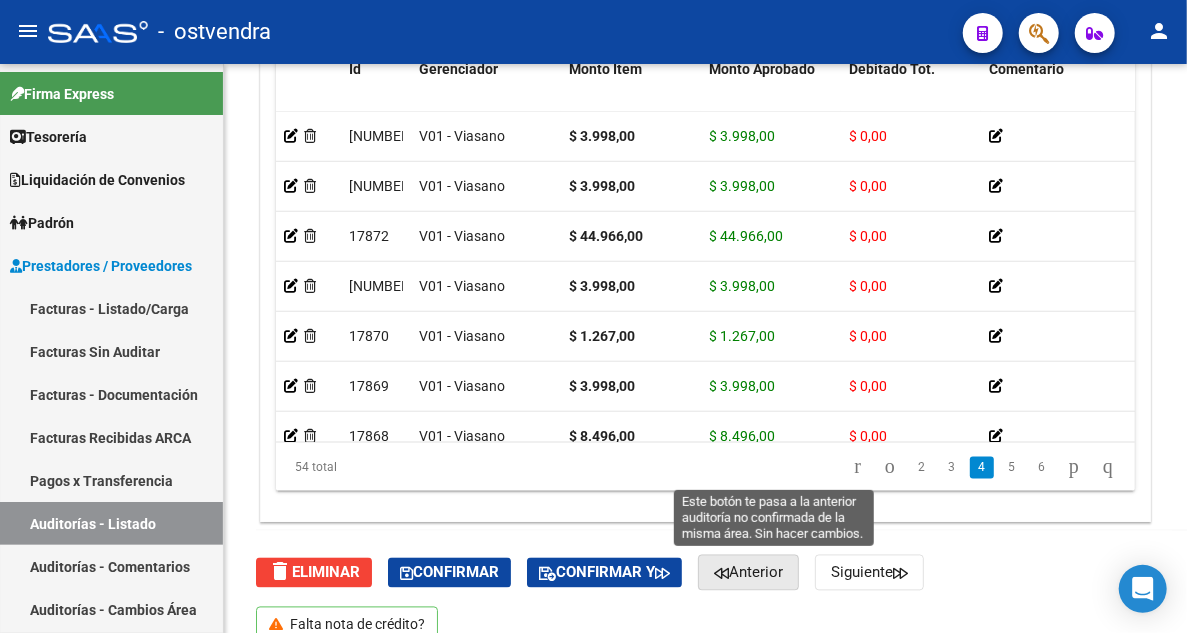 click on "Anterior" 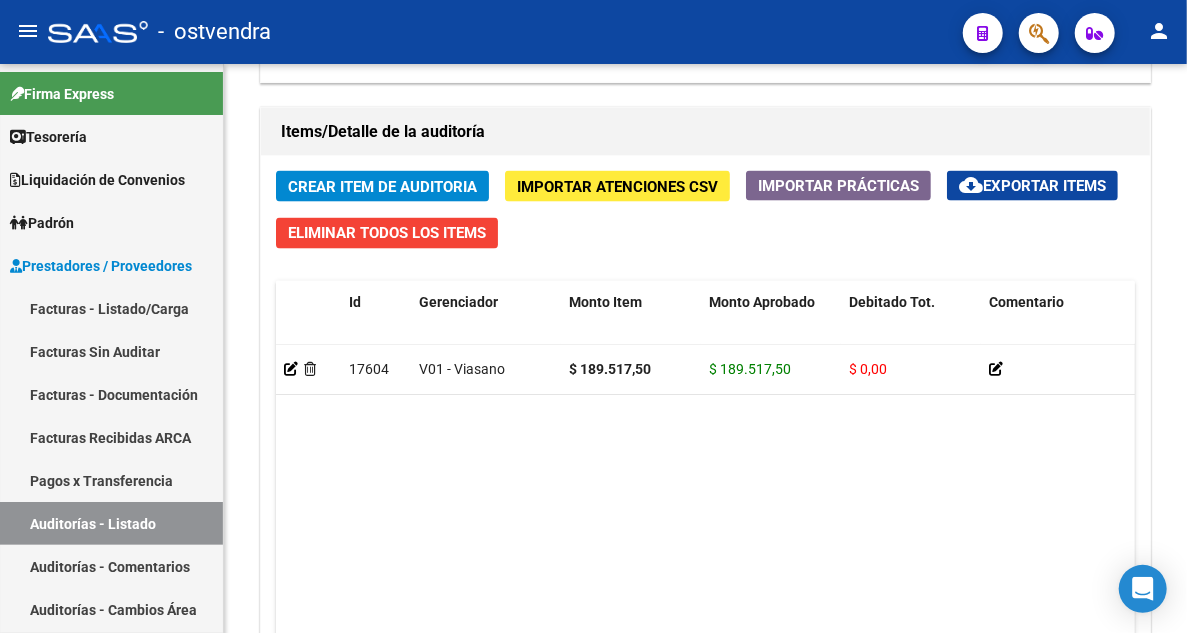scroll, scrollTop: 1500, scrollLeft: 0, axis: vertical 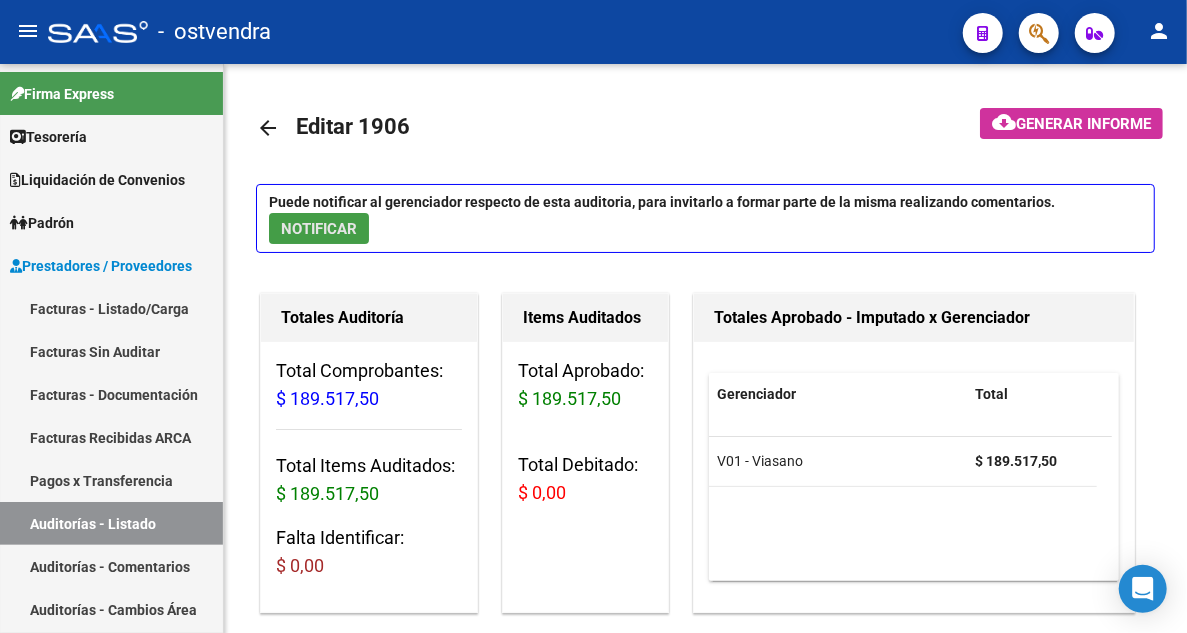 click on "NOTIFICAR" at bounding box center [319, 229] 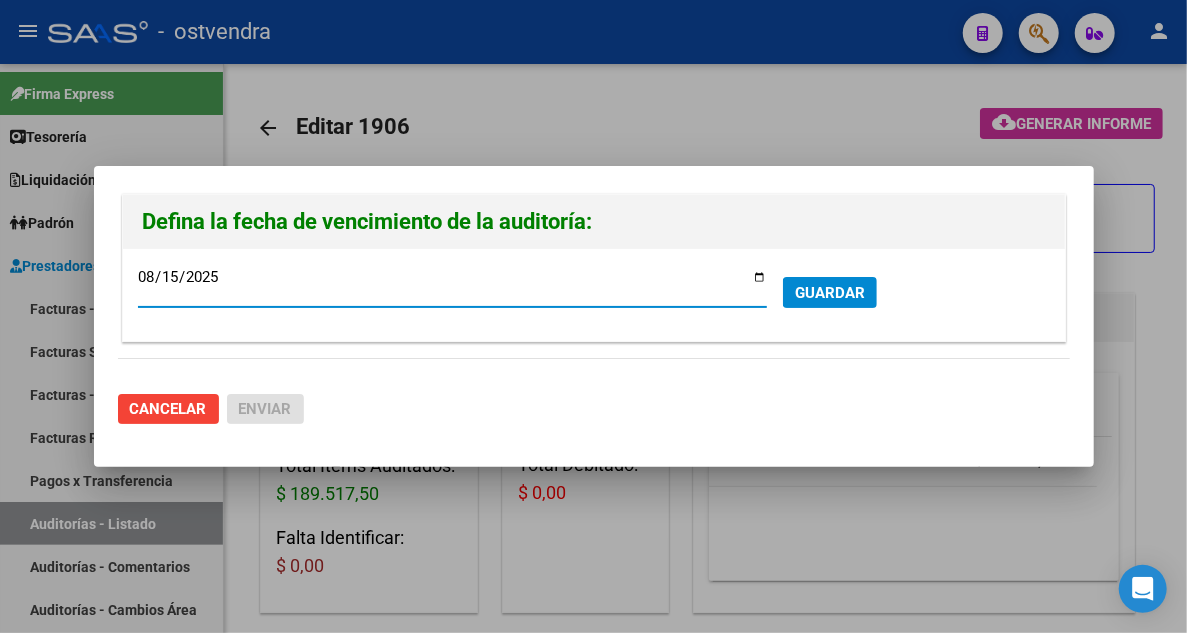 drag, startPoint x: 802, startPoint y: 276, endPoint x: 797, endPoint y: 287, distance: 12.083046 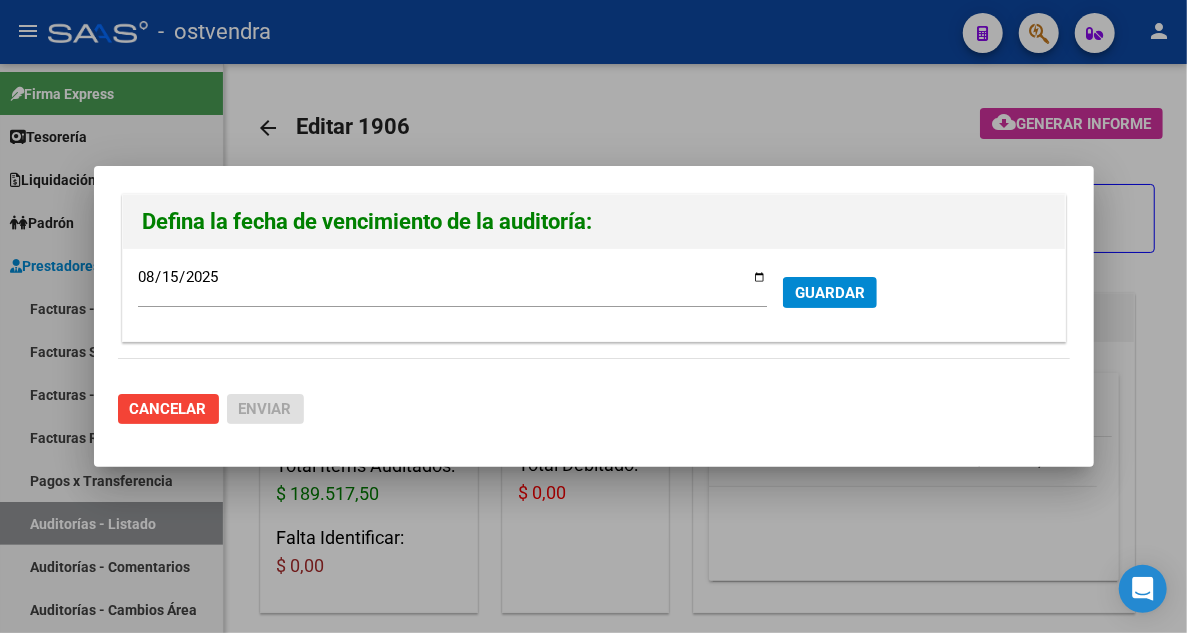 click on "GUARDAR" at bounding box center [830, 292] 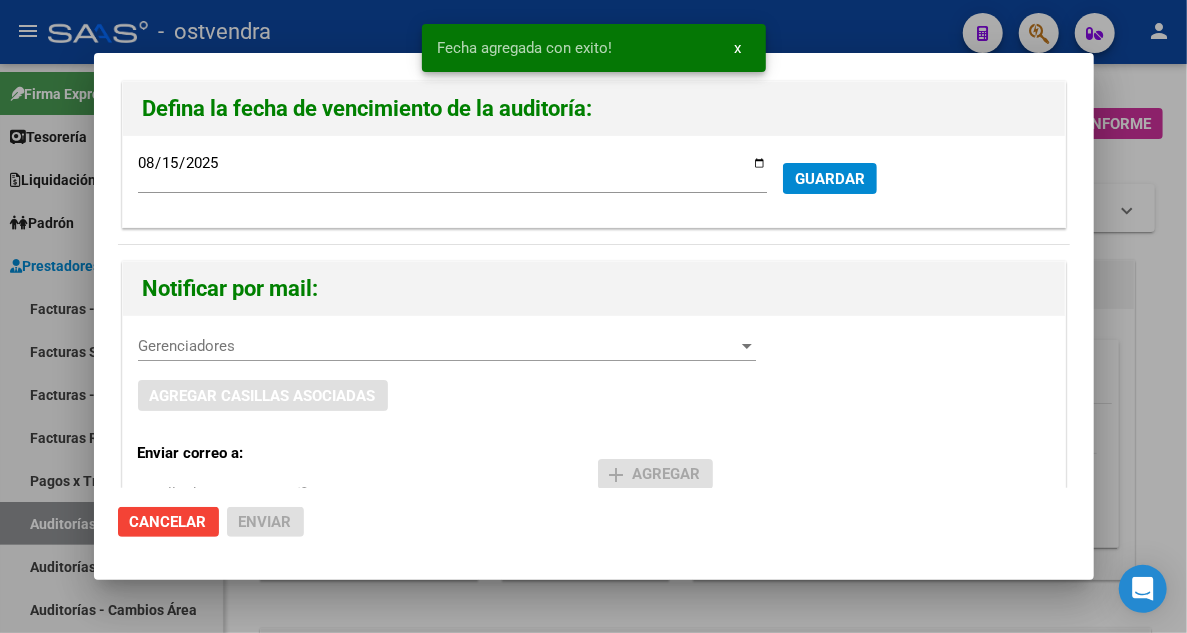 click on "Gerenciadores" at bounding box center [438, 346] 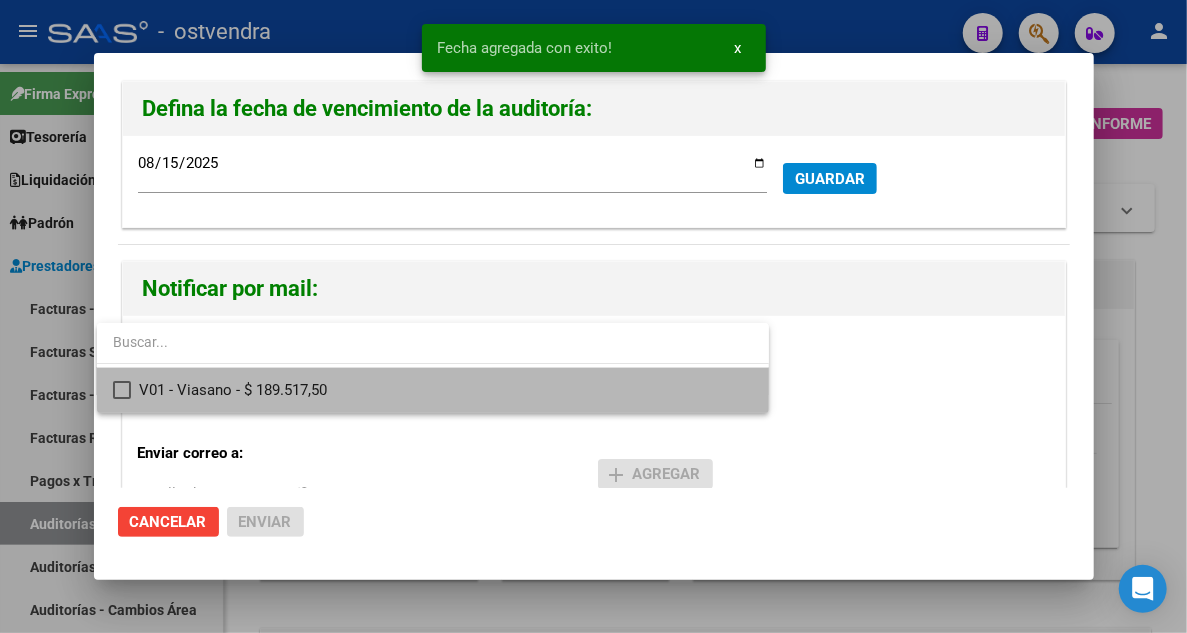 click on "V01 - Viasano - $ 189.517,50" at bounding box center [446, 390] 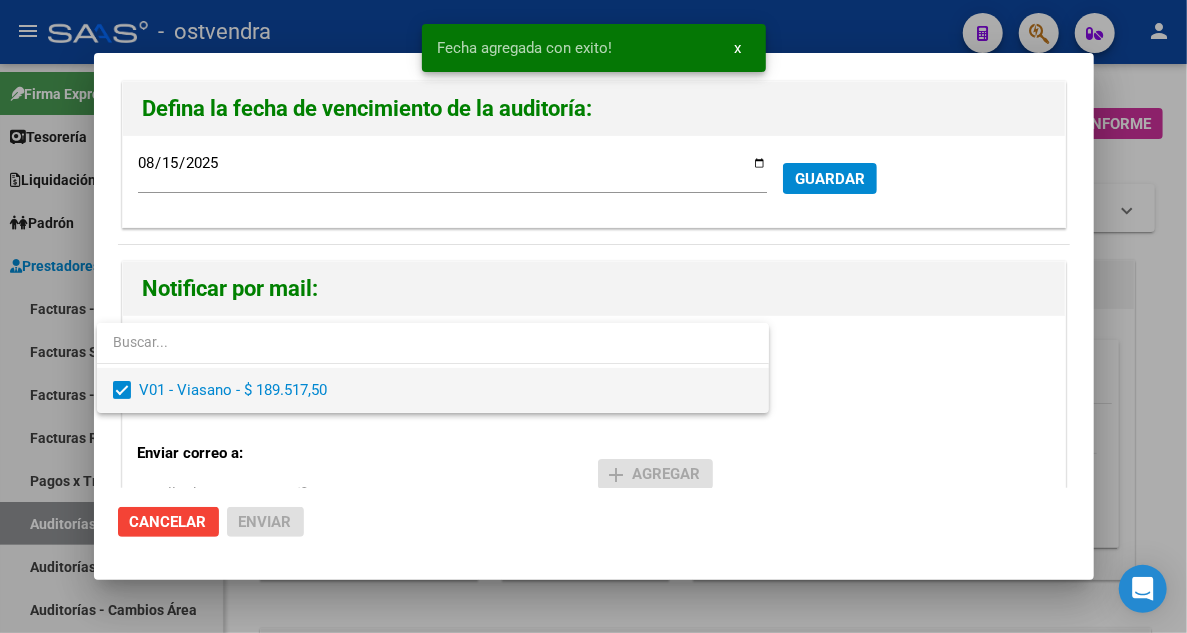 click on "V01 - Viasano - $ 189.517,50" at bounding box center (446, 390) 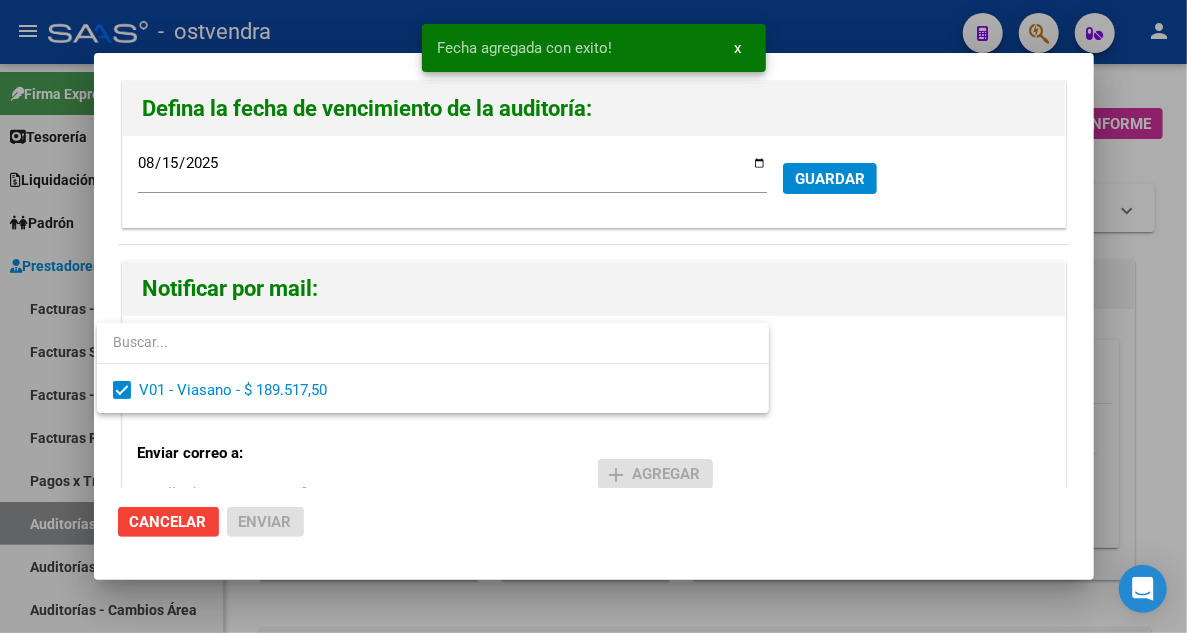 click at bounding box center (593, 316) 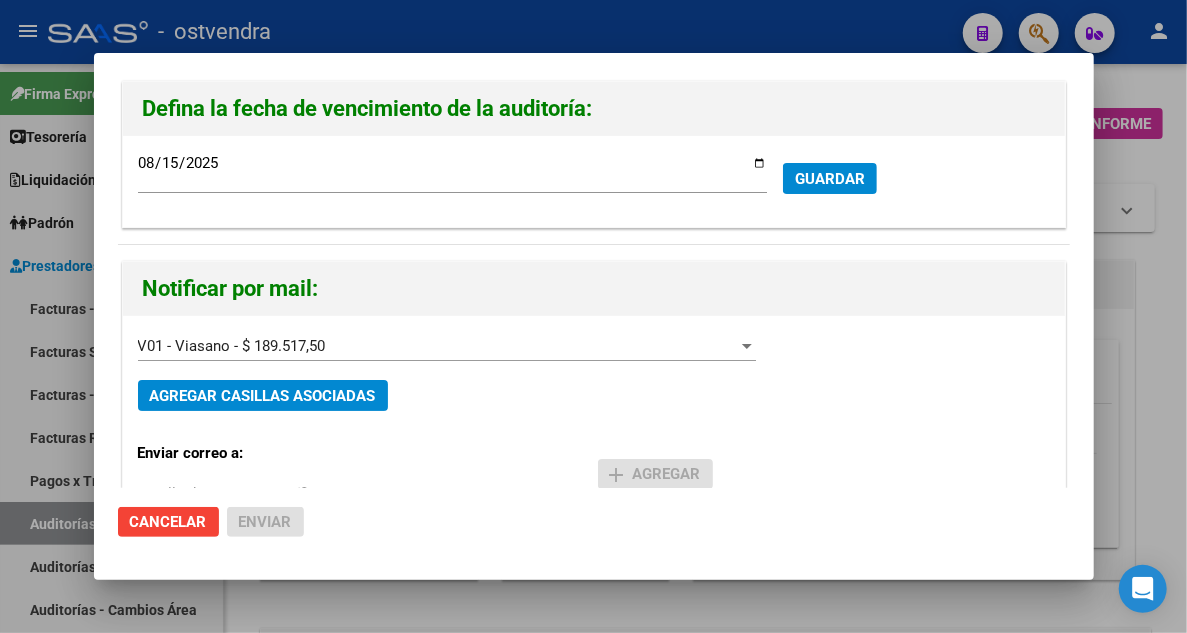 scroll, scrollTop: 200, scrollLeft: 0, axis: vertical 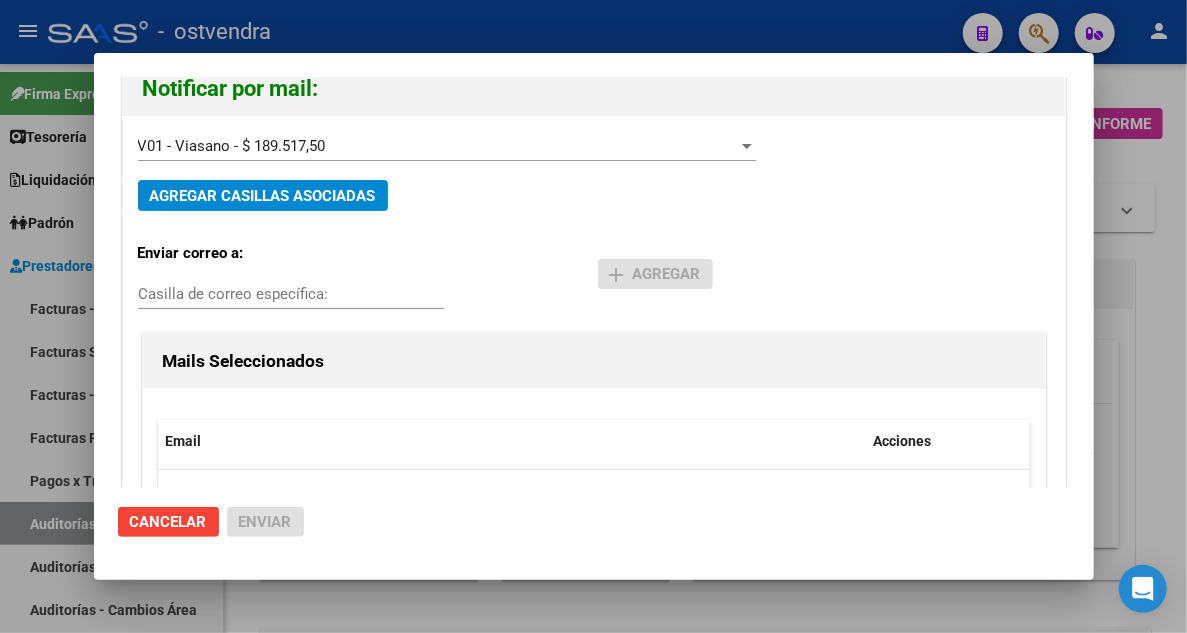 click on "AGREGAR CASILLAS ASOCIADAS" at bounding box center (263, 195) 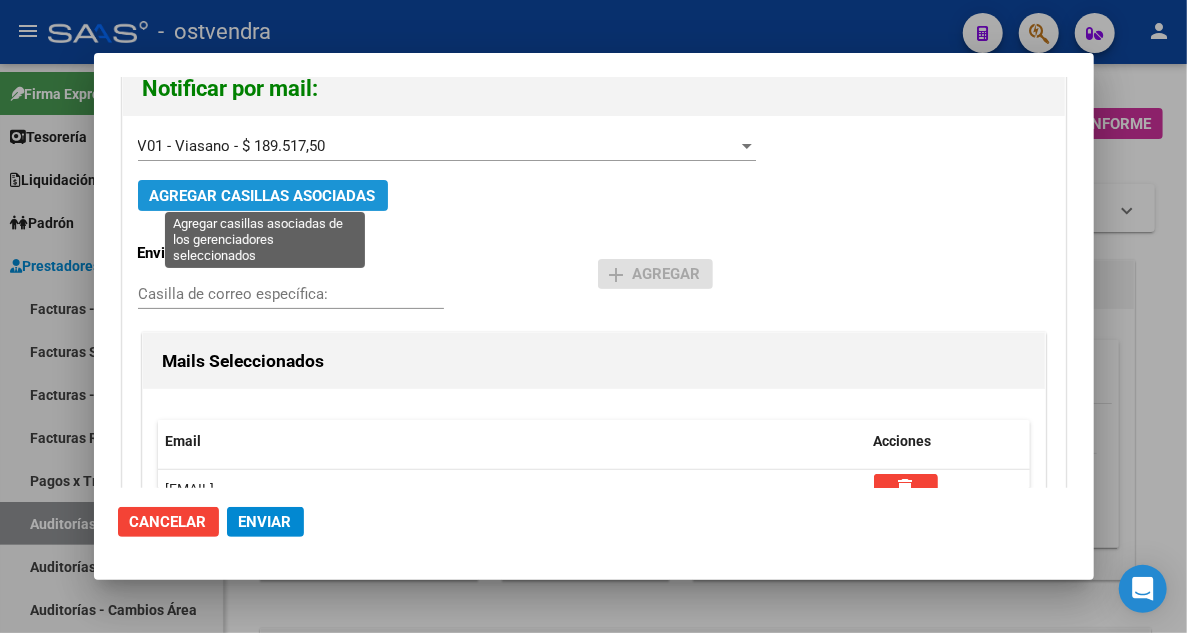 click on "AGREGAR CASILLAS ASOCIADAS" at bounding box center (263, 196) 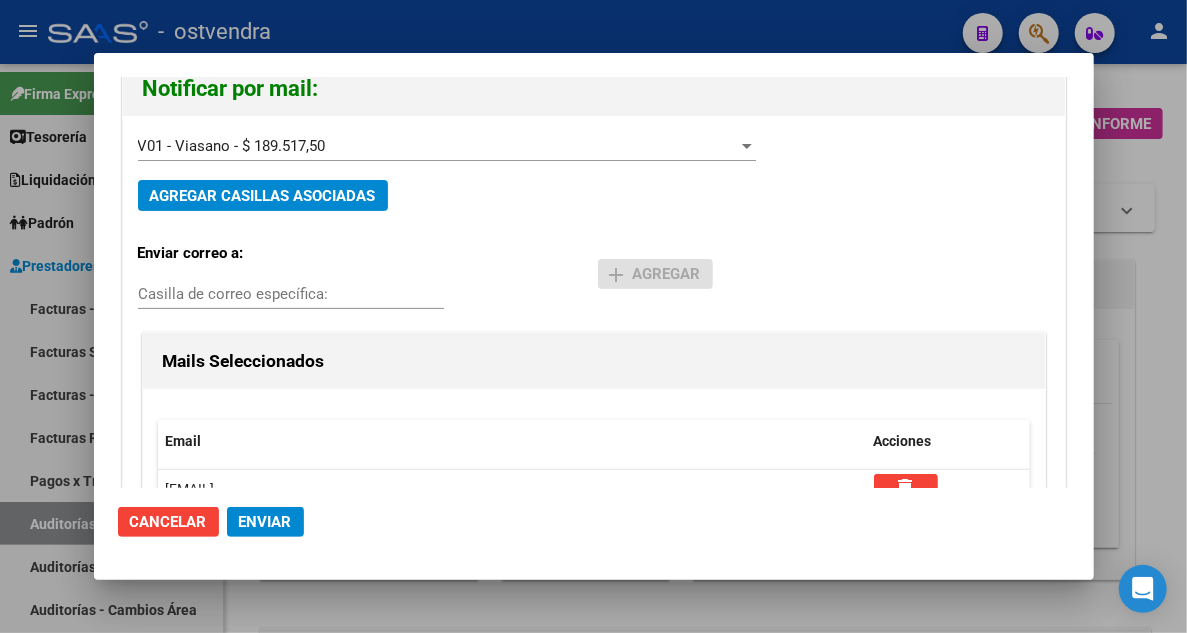 click on "Enviar" 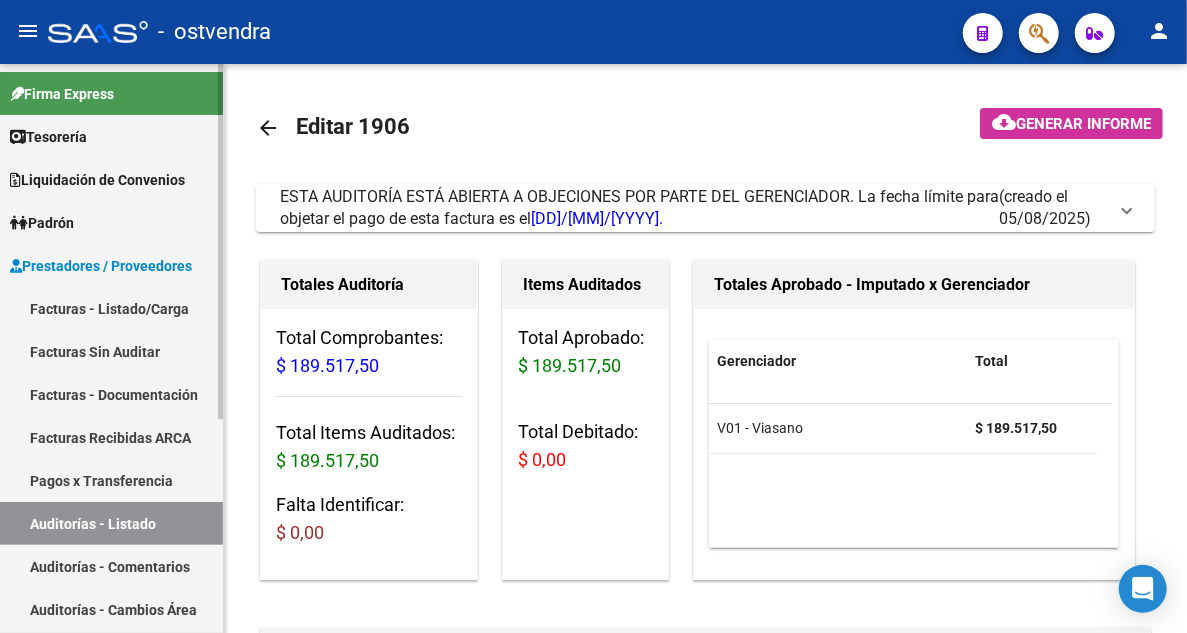 click on "Tesorería" at bounding box center [111, 136] 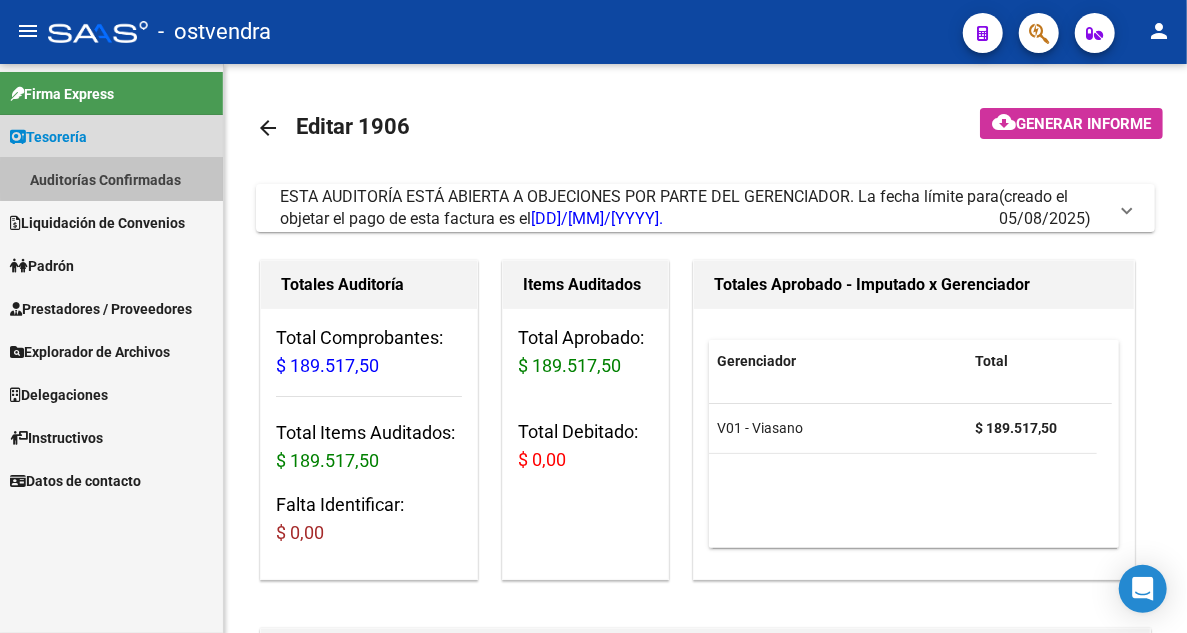 click on "Auditorías Confirmadas" at bounding box center (111, 179) 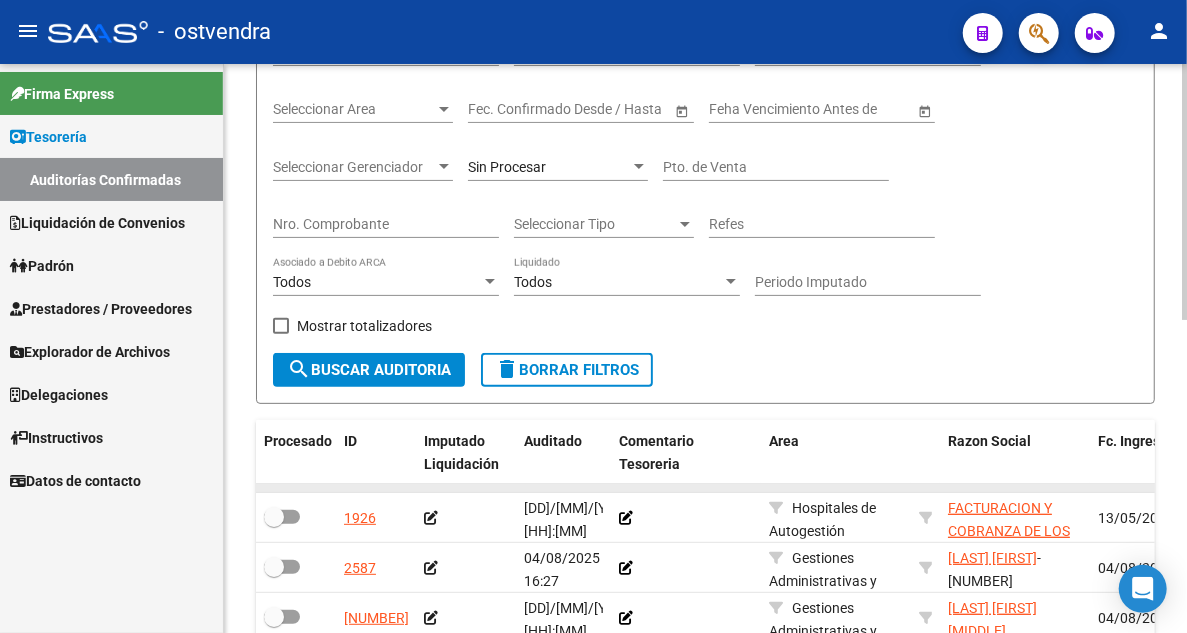 scroll, scrollTop: 400, scrollLeft: 0, axis: vertical 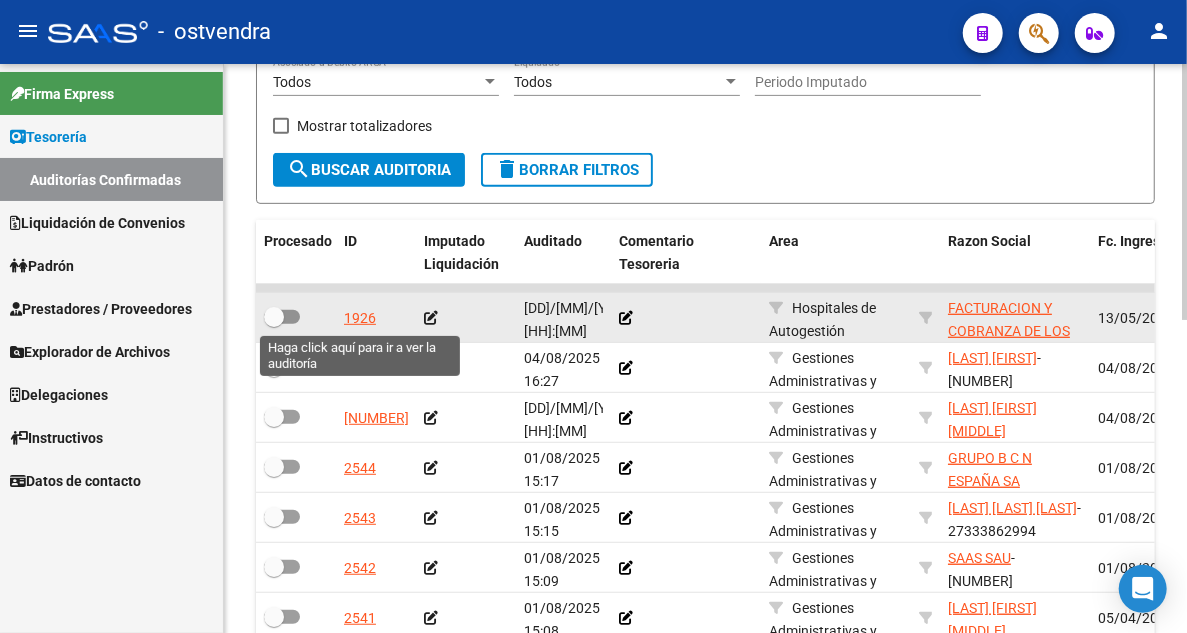 click on "1926" 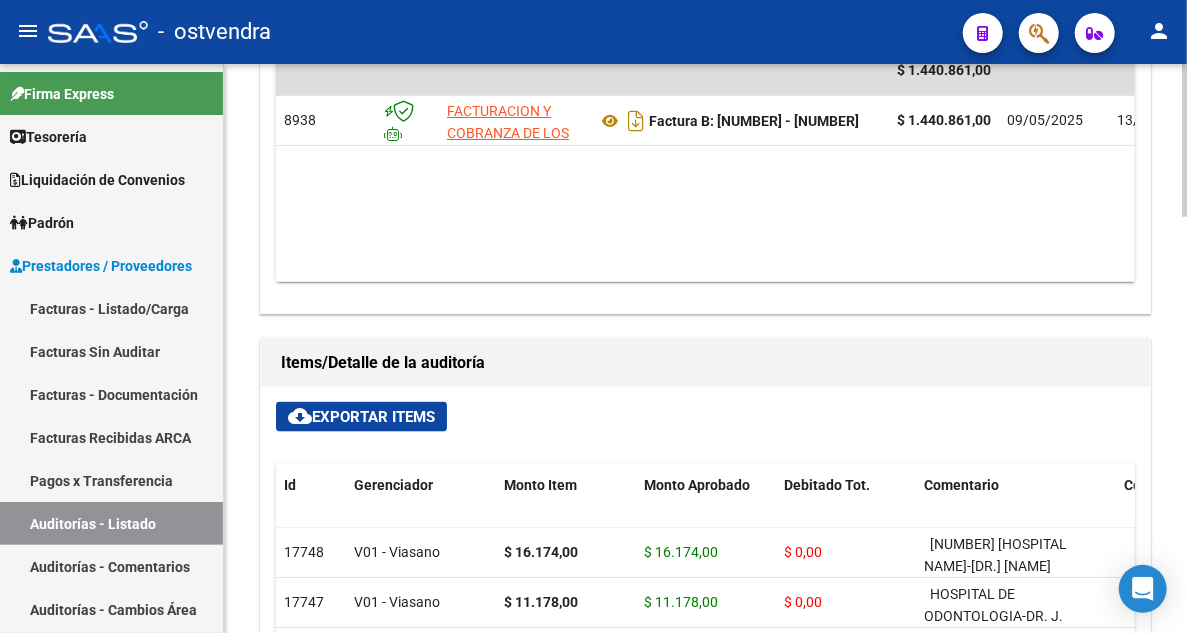 scroll, scrollTop: 1300, scrollLeft: 0, axis: vertical 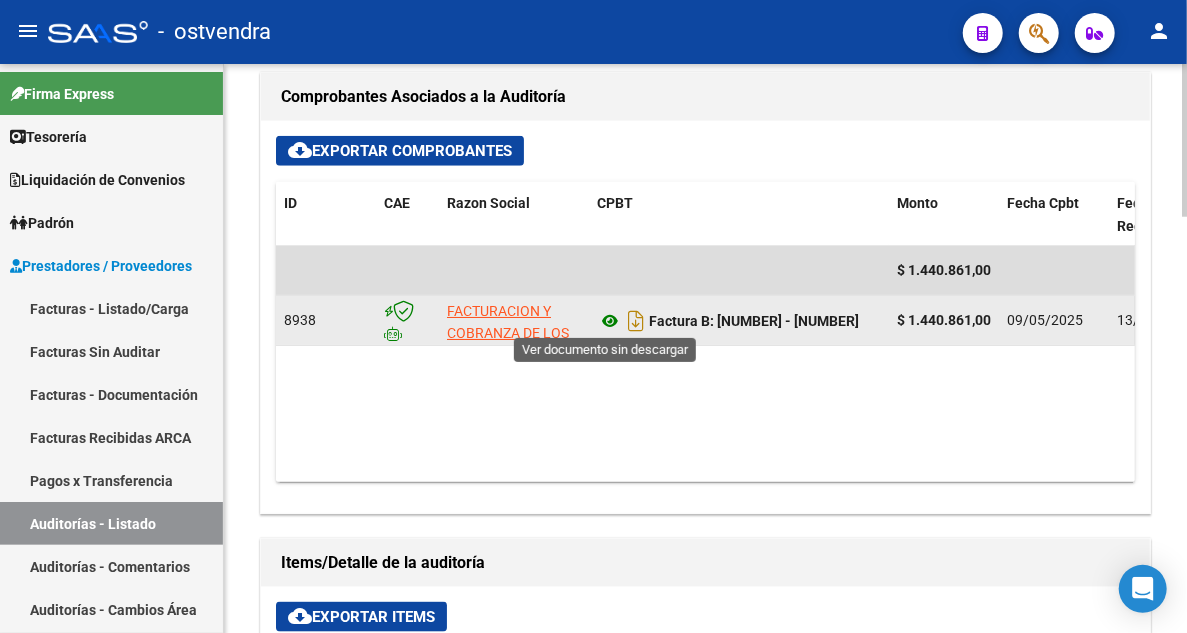 click 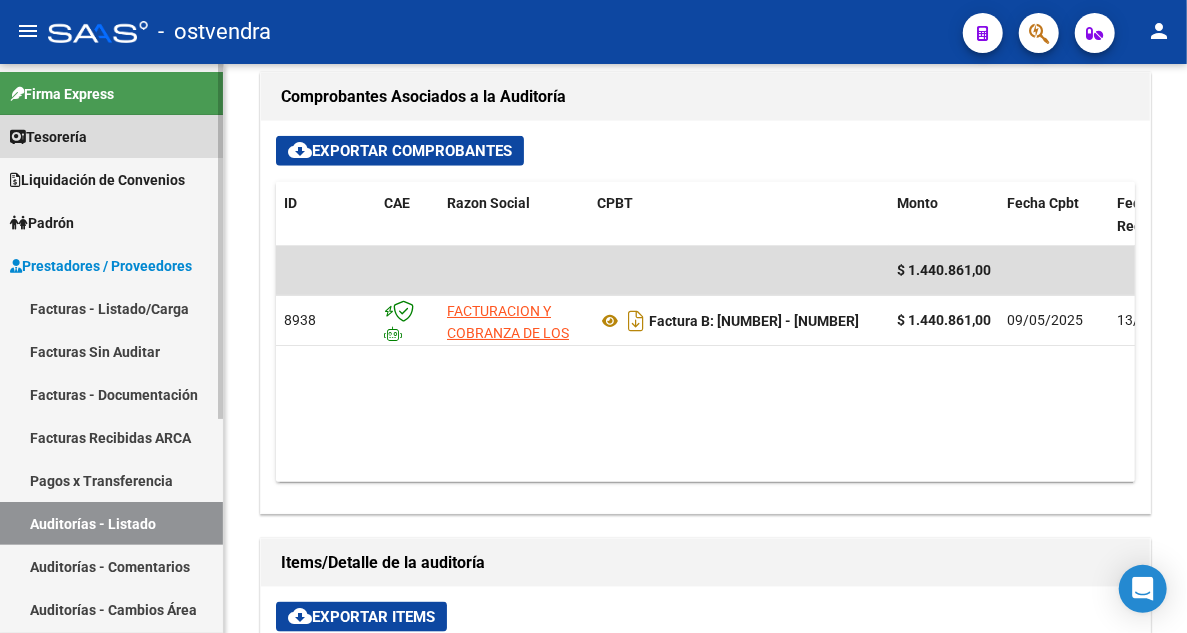 click on "Tesorería" at bounding box center (48, 137) 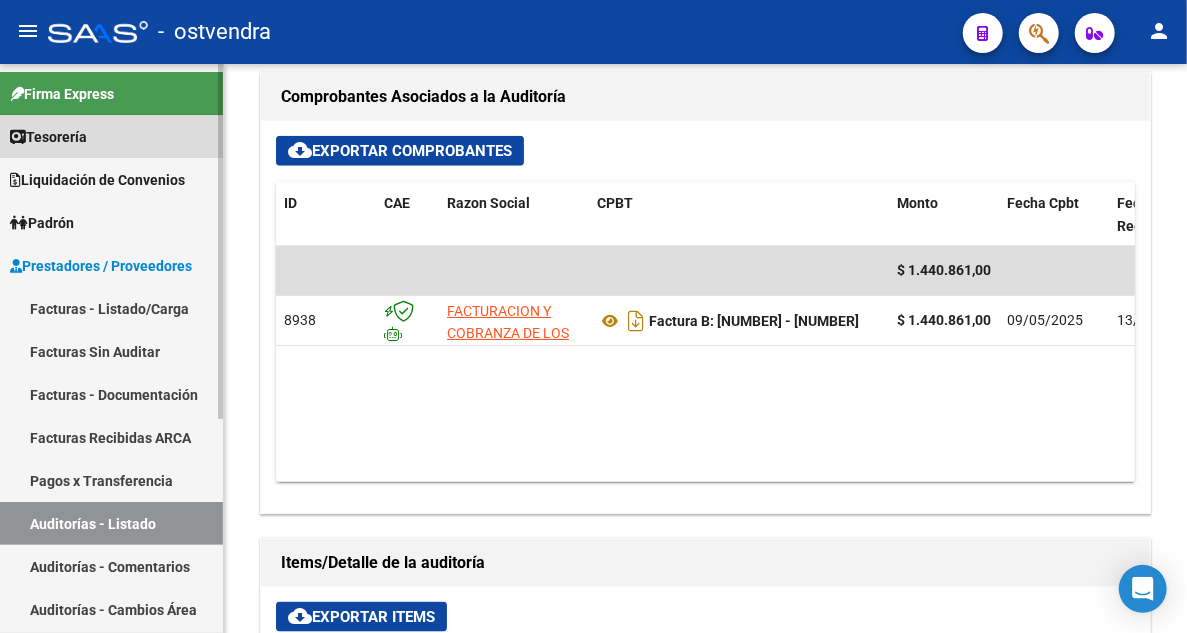 click on "Tesorería" at bounding box center [111, 136] 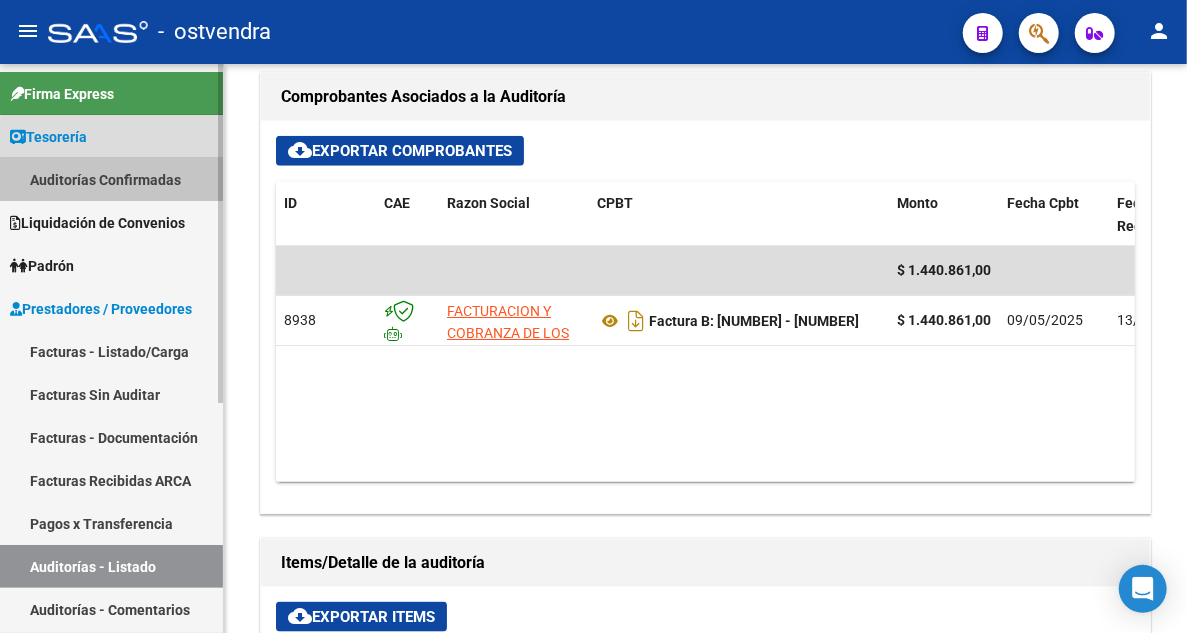 click on "Auditorías Confirmadas" at bounding box center [111, 179] 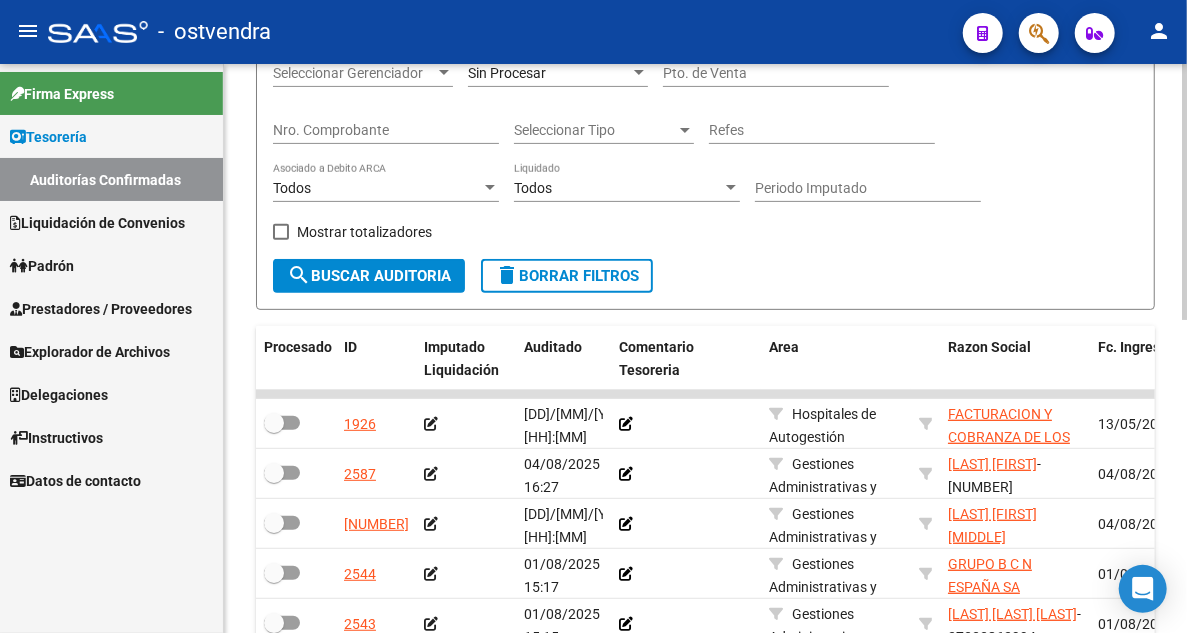 scroll, scrollTop: 0, scrollLeft: 0, axis: both 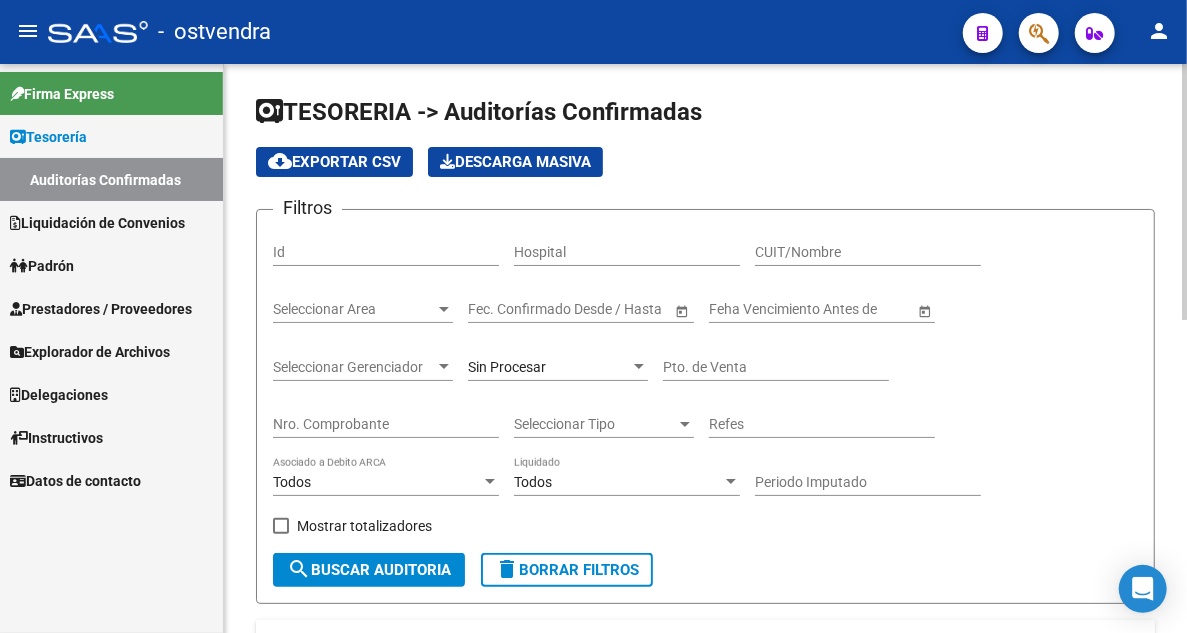 click on "Nro. Comprobante" 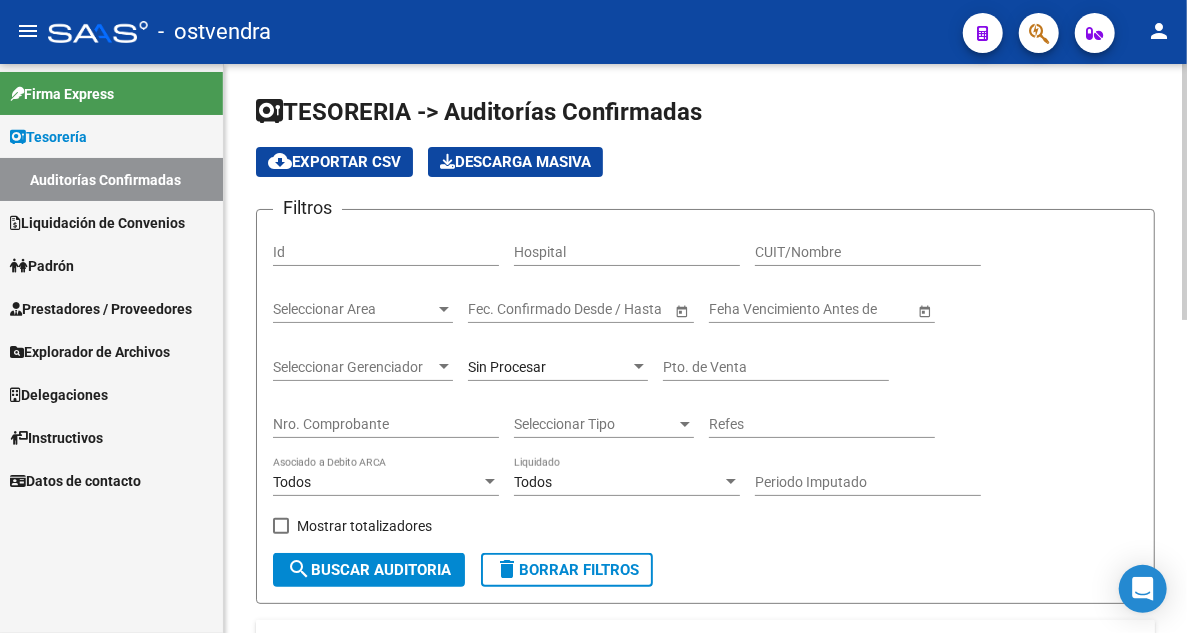 click on "Nro. Comprobante" 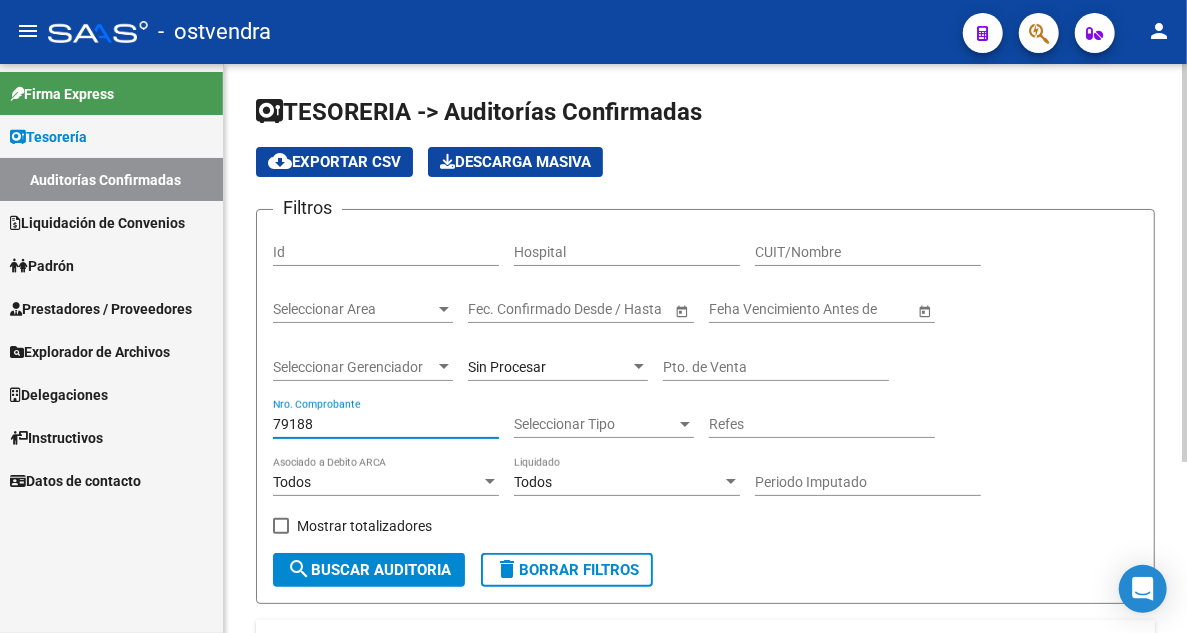 scroll, scrollTop: 244, scrollLeft: 0, axis: vertical 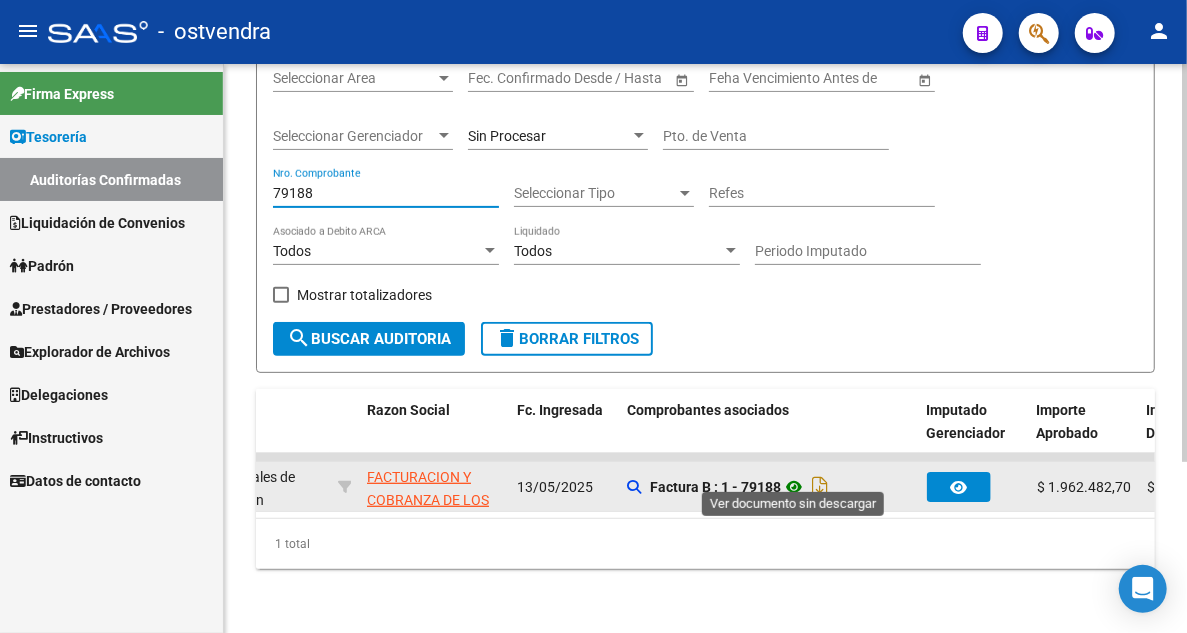 type on "79188" 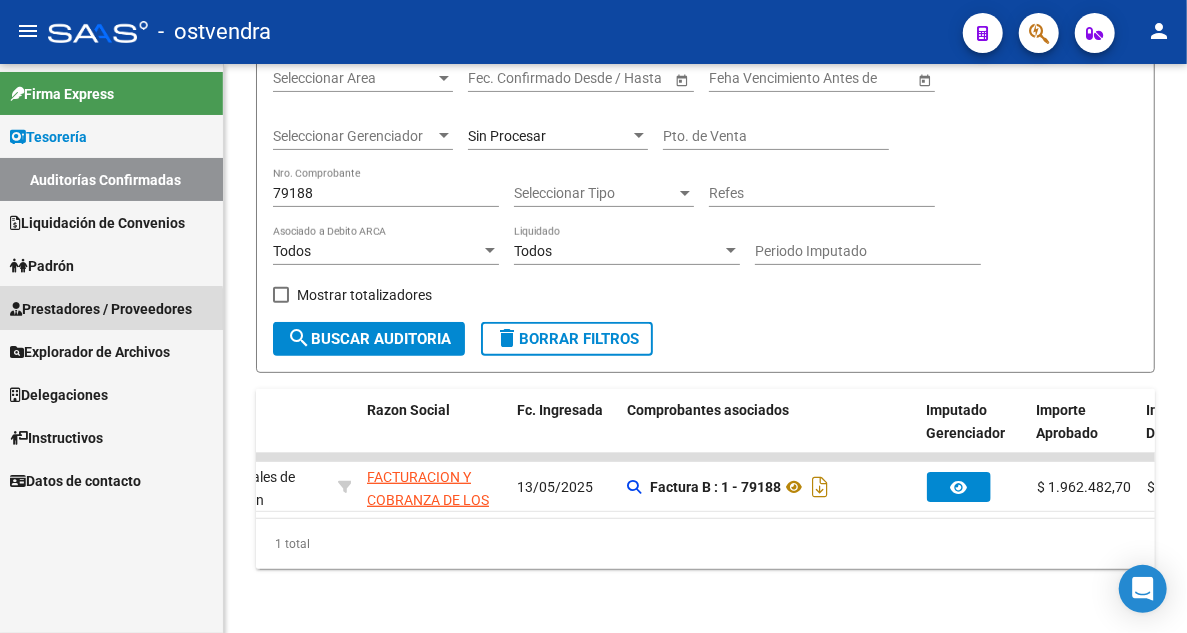 click on "Prestadores / Proveedores" at bounding box center (101, 309) 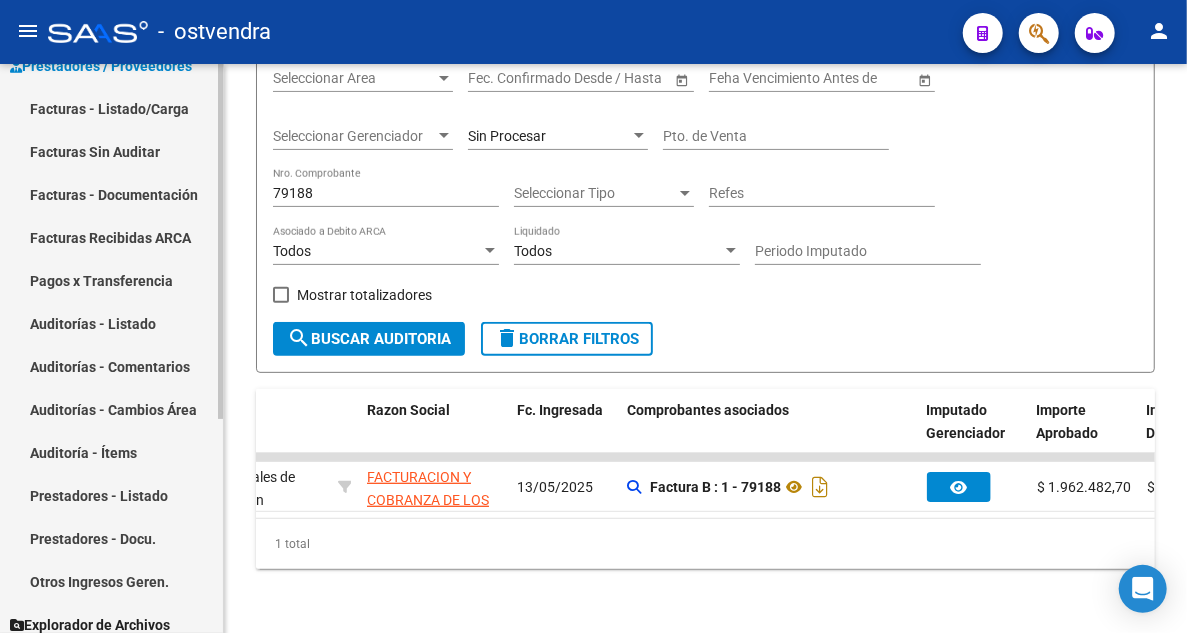 scroll, scrollTop: 342, scrollLeft: 0, axis: vertical 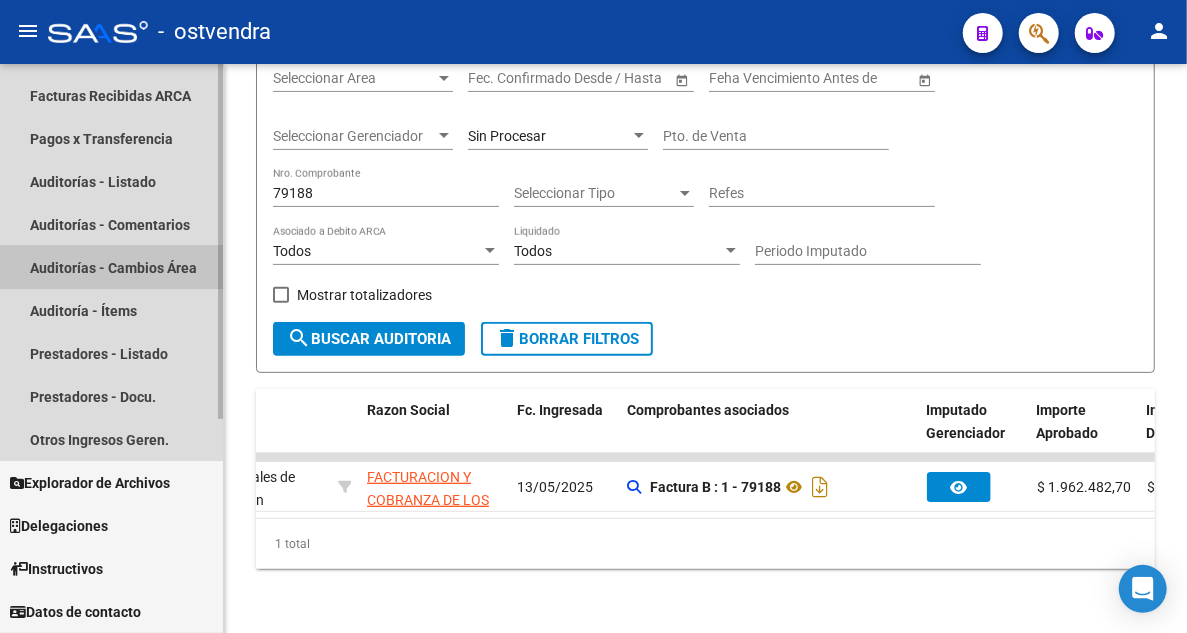 click on "Auditorías - Cambios Área" at bounding box center [111, 267] 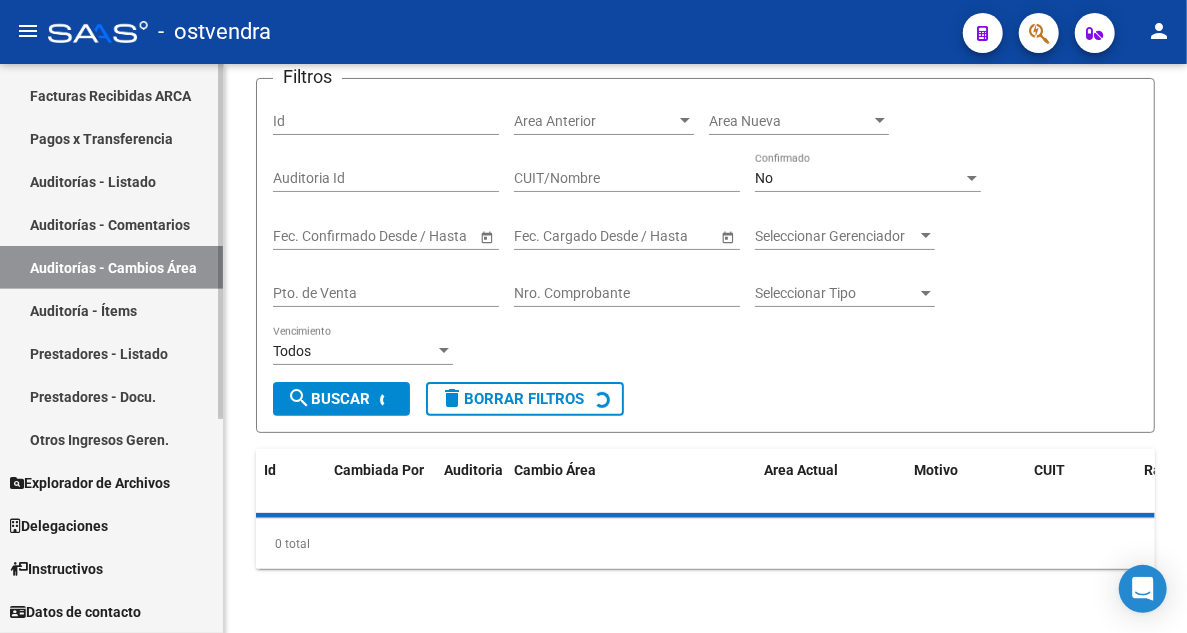 scroll, scrollTop: 0, scrollLeft: 0, axis: both 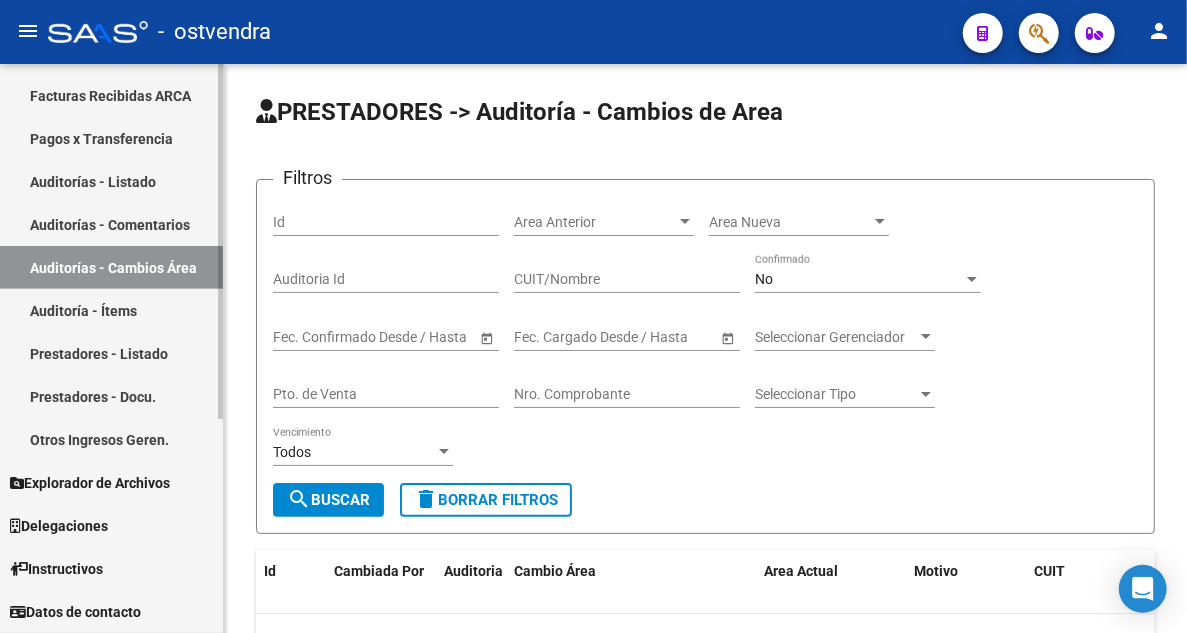 click on "Auditorías - Comentarios" at bounding box center (111, 224) 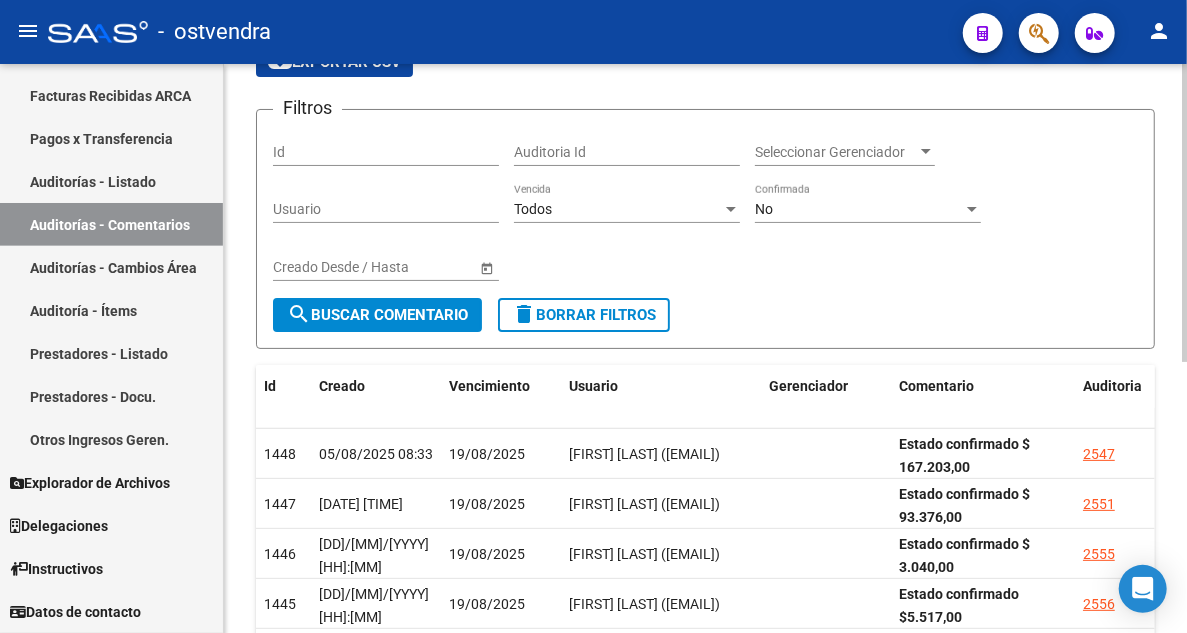 scroll, scrollTop: 200, scrollLeft: 0, axis: vertical 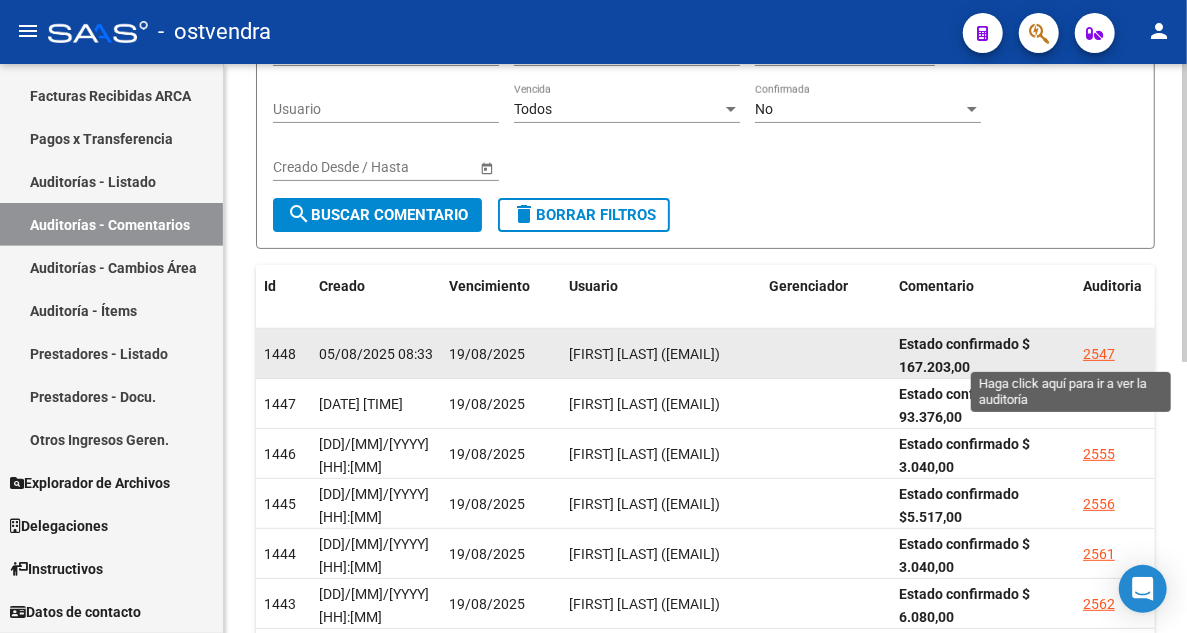 click on "2547" 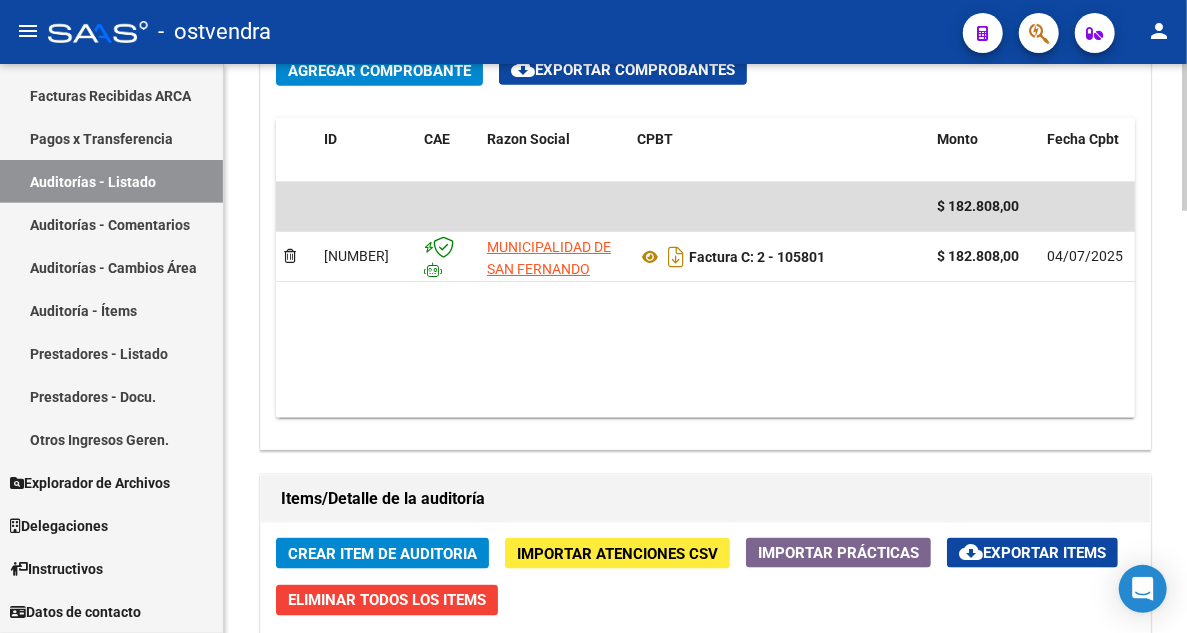 scroll, scrollTop: 1100, scrollLeft: 0, axis: vertical 